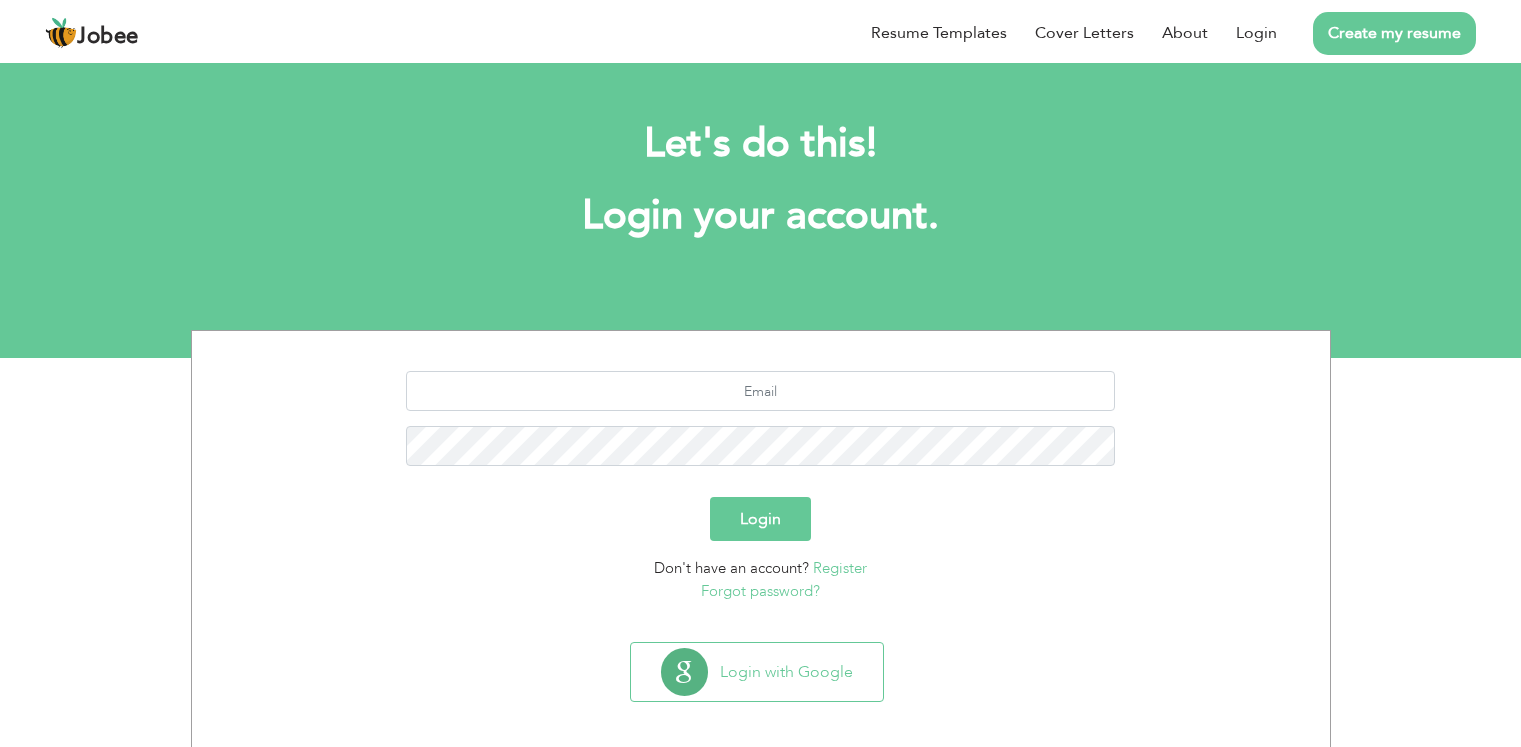 scroll, scrollTop: 0, scrollLeft: 0, axis: both 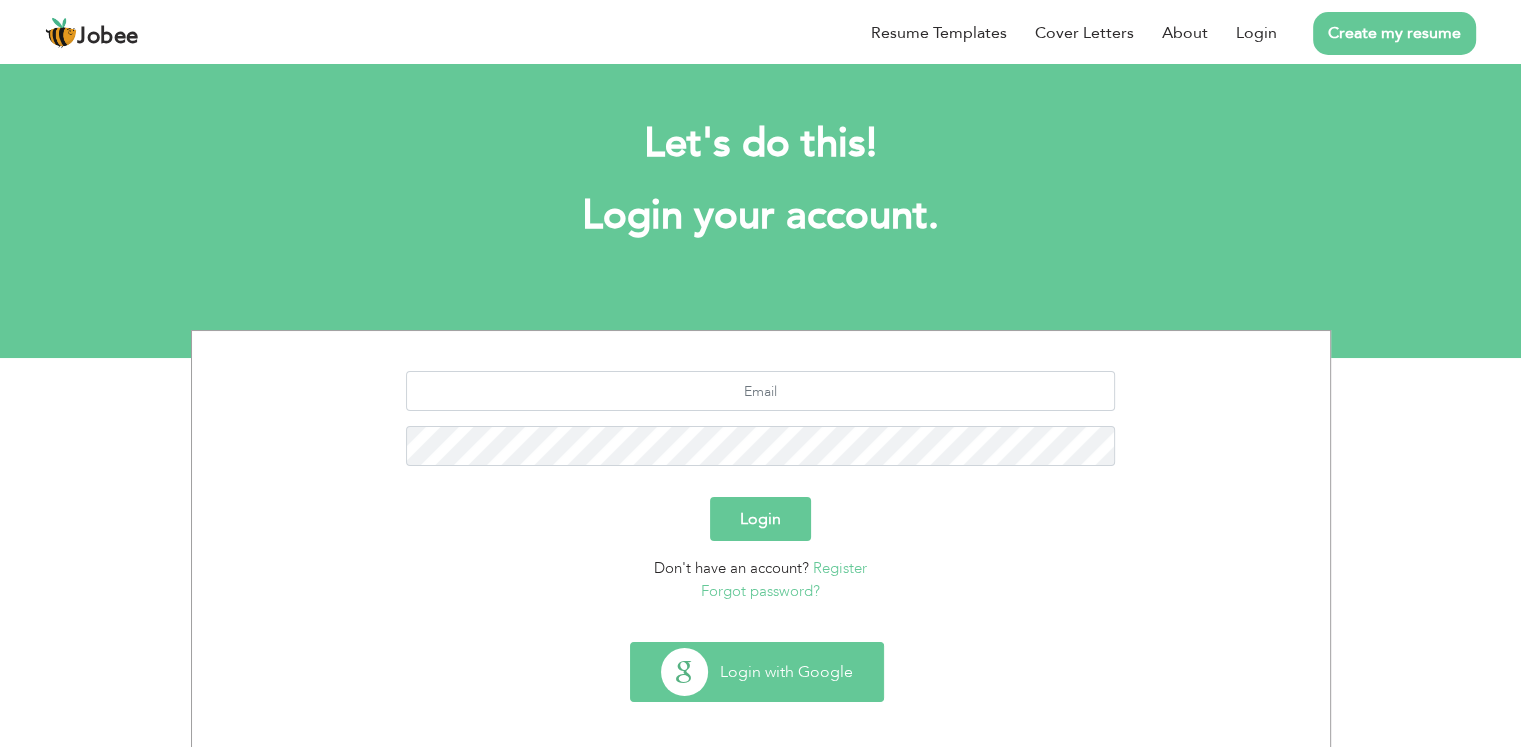 click on "Login with Google" at bounding box center (757, 672) 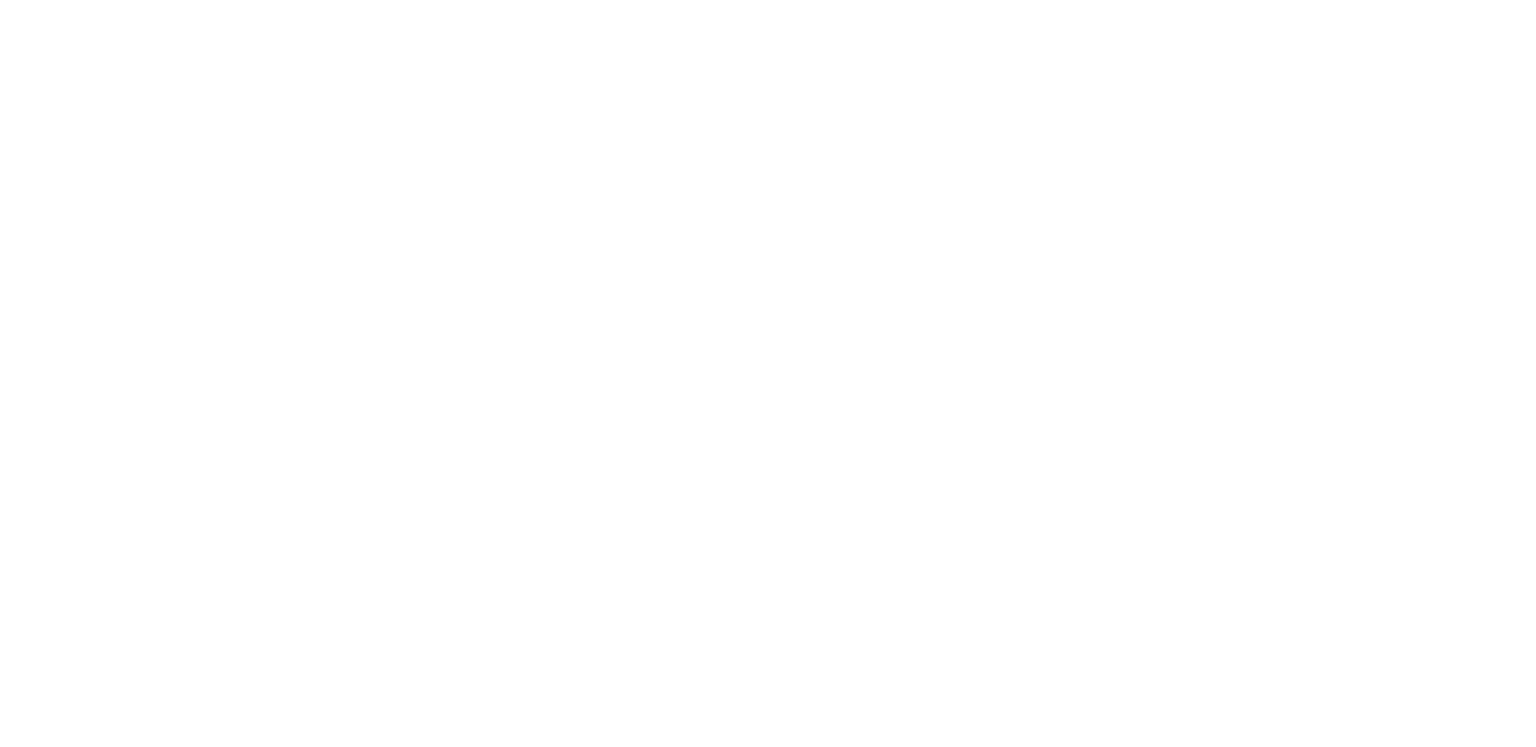 scroll, scrollTop: 0, scrollLeft: 0, axis: both 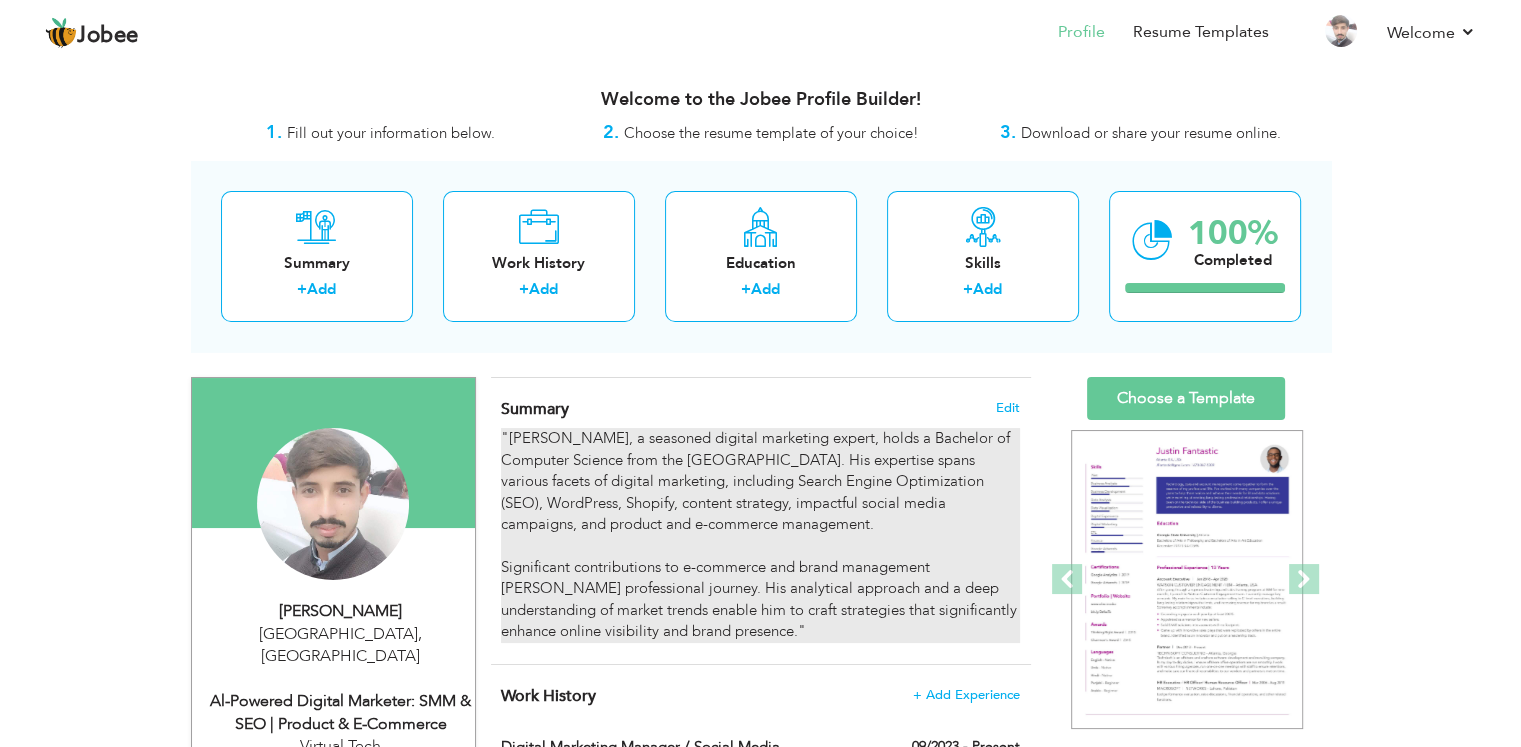 click on ""Talha Naeem, a seasoned digital marketing expert, holds a Bachelor of Computer Science from the University of Okara. His expertise spans various facets of digital marketing, including Search Engine Optimization (SEO), WordPress, Shopify, content strategy, impactful social media campaigns, and product and e-commerce management.
Significant contributions to e-commerce and brand management mark Talha's professional journey. His analytical approach and a deep understanding of market trends enable him to craft strategies that significantly enhance online visibility and brand presence."" at bounding box center (760, 535) 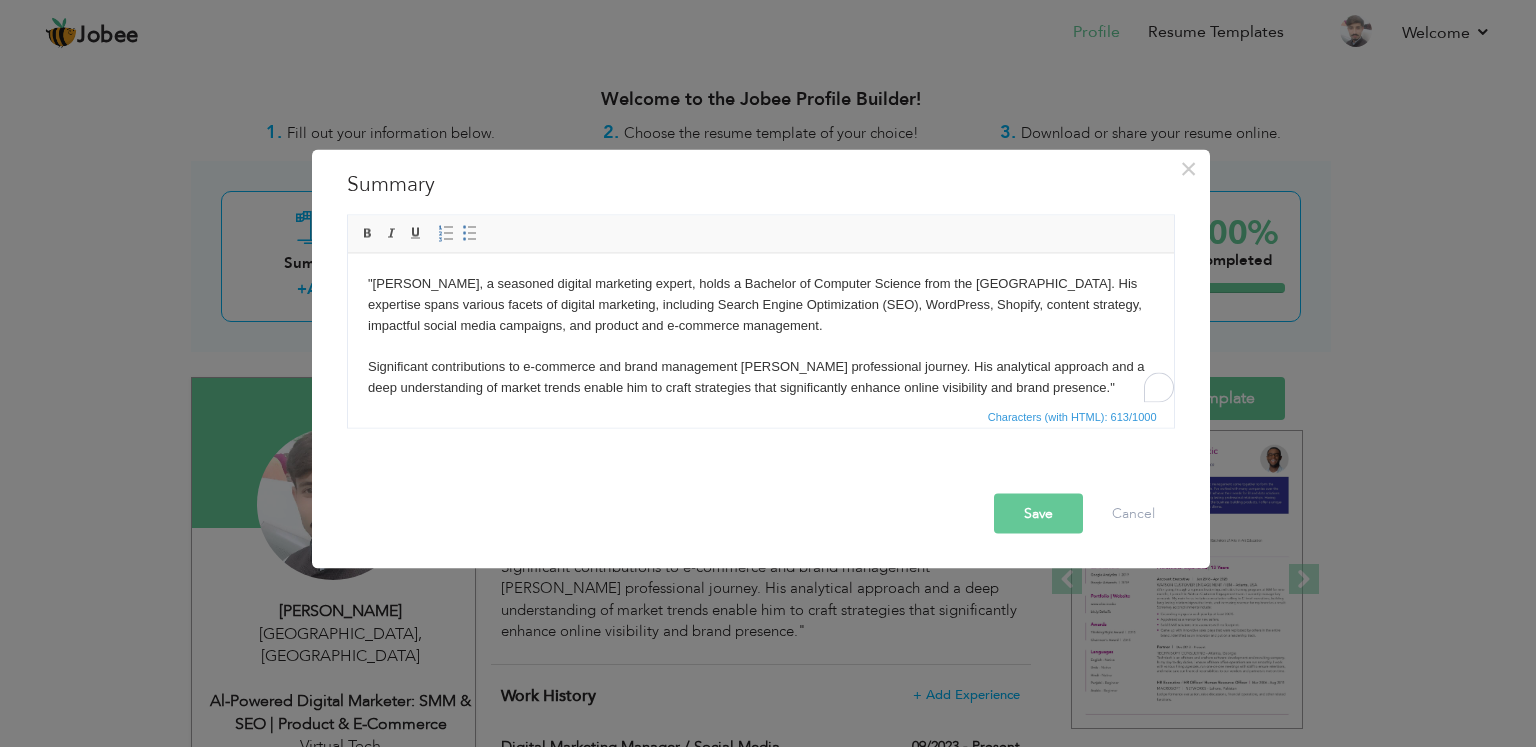 click on ""Talha Naeem, a seasoned digital marketing expert, holds a Bachelor of Computer Science from the University of Okara. His expertise spans various facets of digital marketing, including Search Engine Optimization (SEO), WordPress, Shopify, content strategy, impactful social media campaigns, and product and e-commerce management. Significant contributions to e-commerce and brand management mark Talha's professional journey. His analytical approach and a deep understanding of market trends enable him to craft strategies that significantly enhance online visibility and brand presence."" at bounding box center [760, 335] 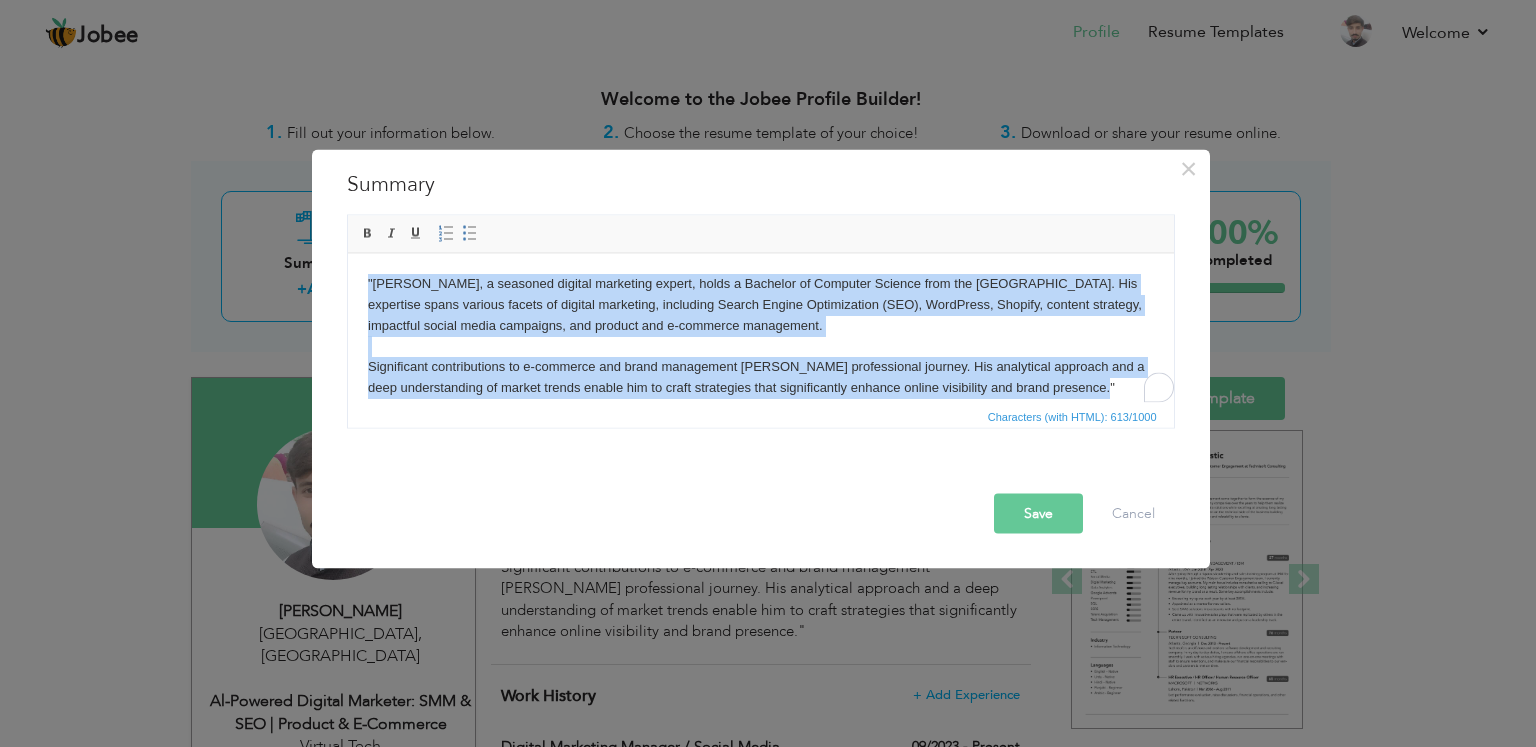 click on ""Talha Naeem, a seasoned digital marketing expert, holds a Bachelor of Computer Science from the University of Okara. His expertise spans various facets of digital marketing, including Search Engine Optimization (SEO), WordPress, Shopify, content strategy, impactful social media campaigns, and product and e-commerce management. Significant contributions to e-commerce and brand management mark Talha's professional journey. His analytical approach and a deep understanding of market trends enable him to craft strategies that significantly enhance online visibility and brand presence."" at bounding box center (760, 335) 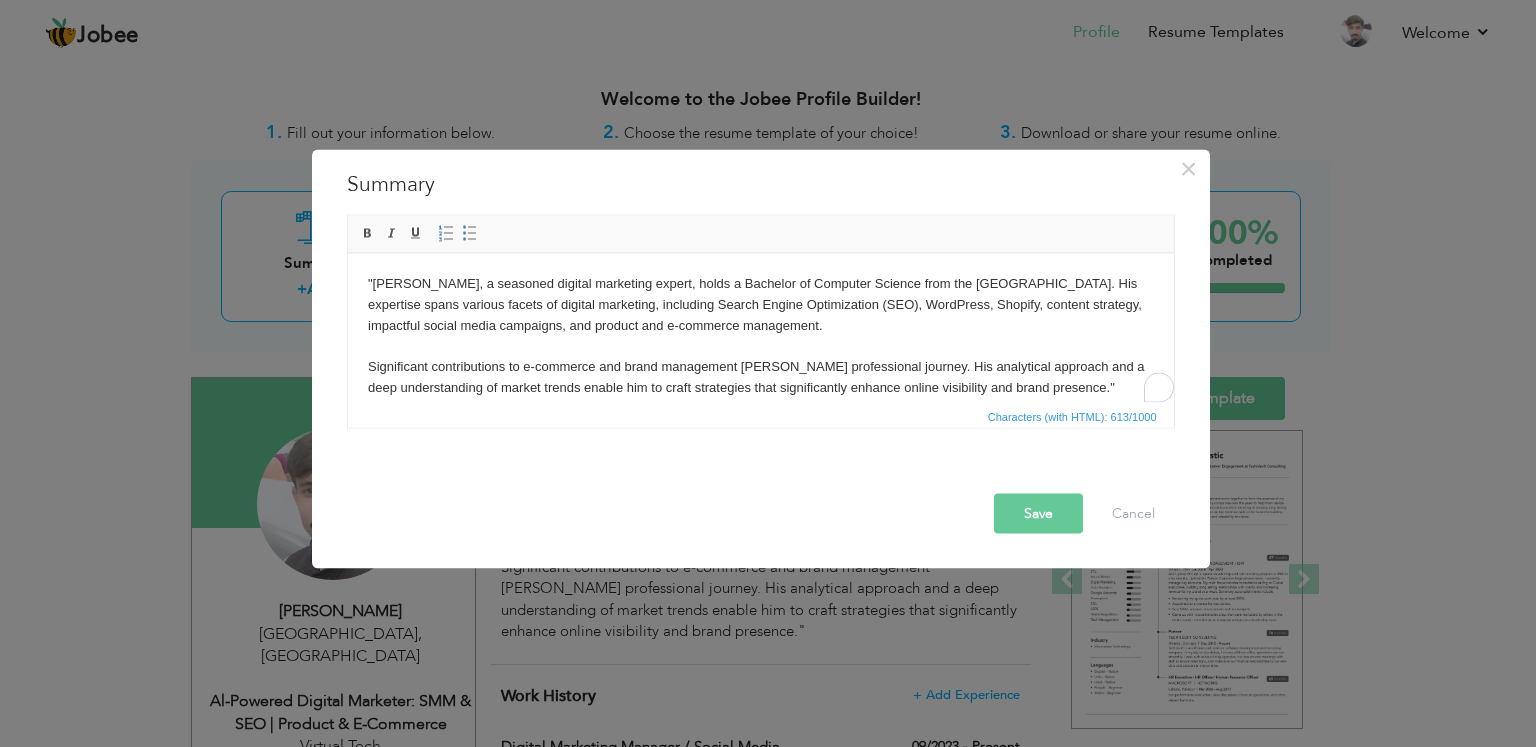 click on ""Talha Naeem, a seasoned digital marketing expert, holds a Bachelor of Computer Science from the University of Okara. His expertise spans various facets of digital marketing, including Search Engine Optimization (SEO), WordPress, Shopify, content strategy, impactful social media campaigns, and product and e-commerce management. Significant contributions to e-commerce and brand management mark Talha's professional journey. His analytical approach and a deep understanding of market trends enable him to craft strategies that significantly enhance online visibility and brand presence."" at bounding box center (760, 335) 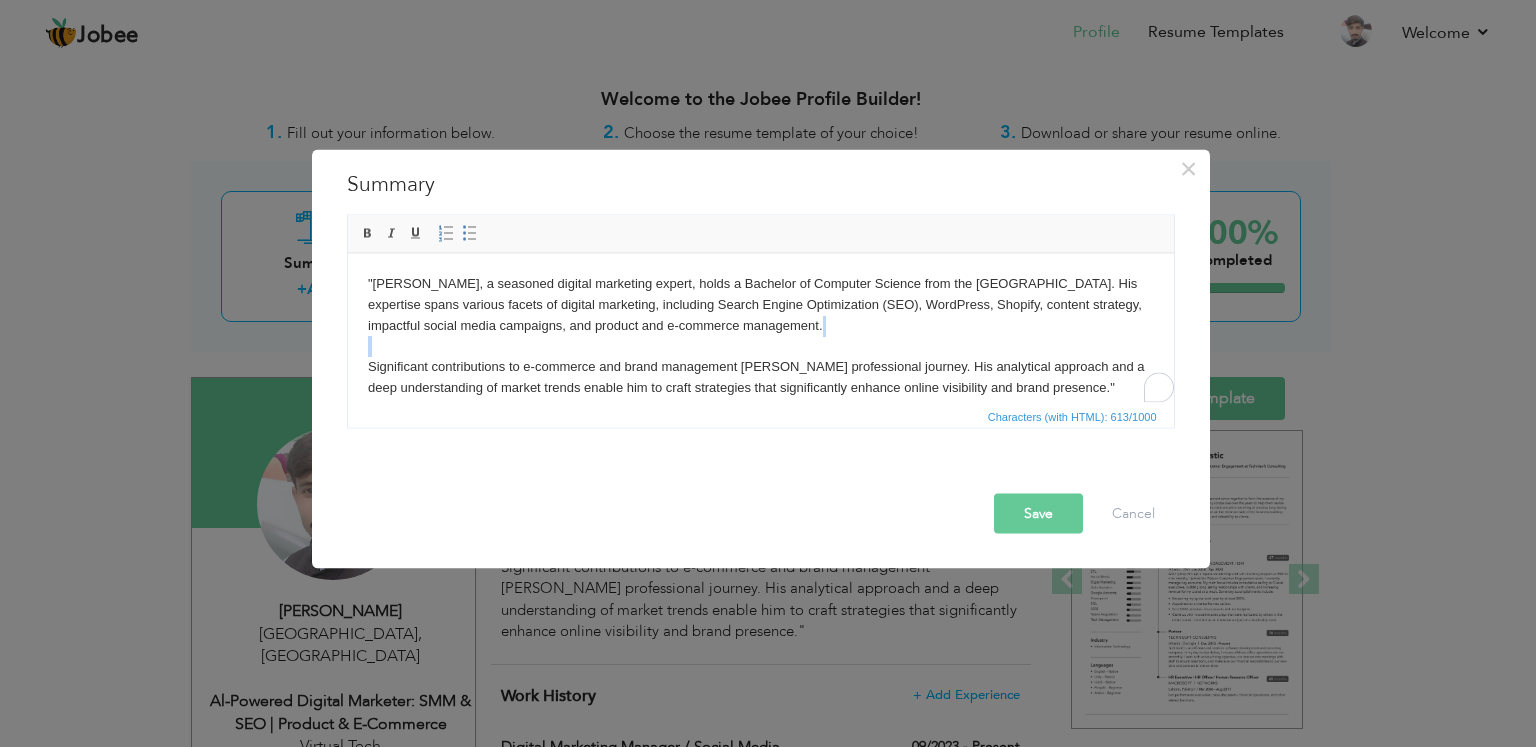 click on ""Talha Naeem, a seasoned digital marketing expert, holds a Bachelor of Computer Science from the University of Okara. His expertise spans various facets of digital marketing, including Search Engine Optimization (SEO), WordPress, Shopify, content strategy, impactful social media campaigns, and product and e-commerce management. Significant contributions to e-commerce and brand management mark Talha's professional journey. His analytical approach and a deep understanding of market trends enable him to craft strategies that significantly enhance online visibility and brand presence."" at bounding box center [760, 335] 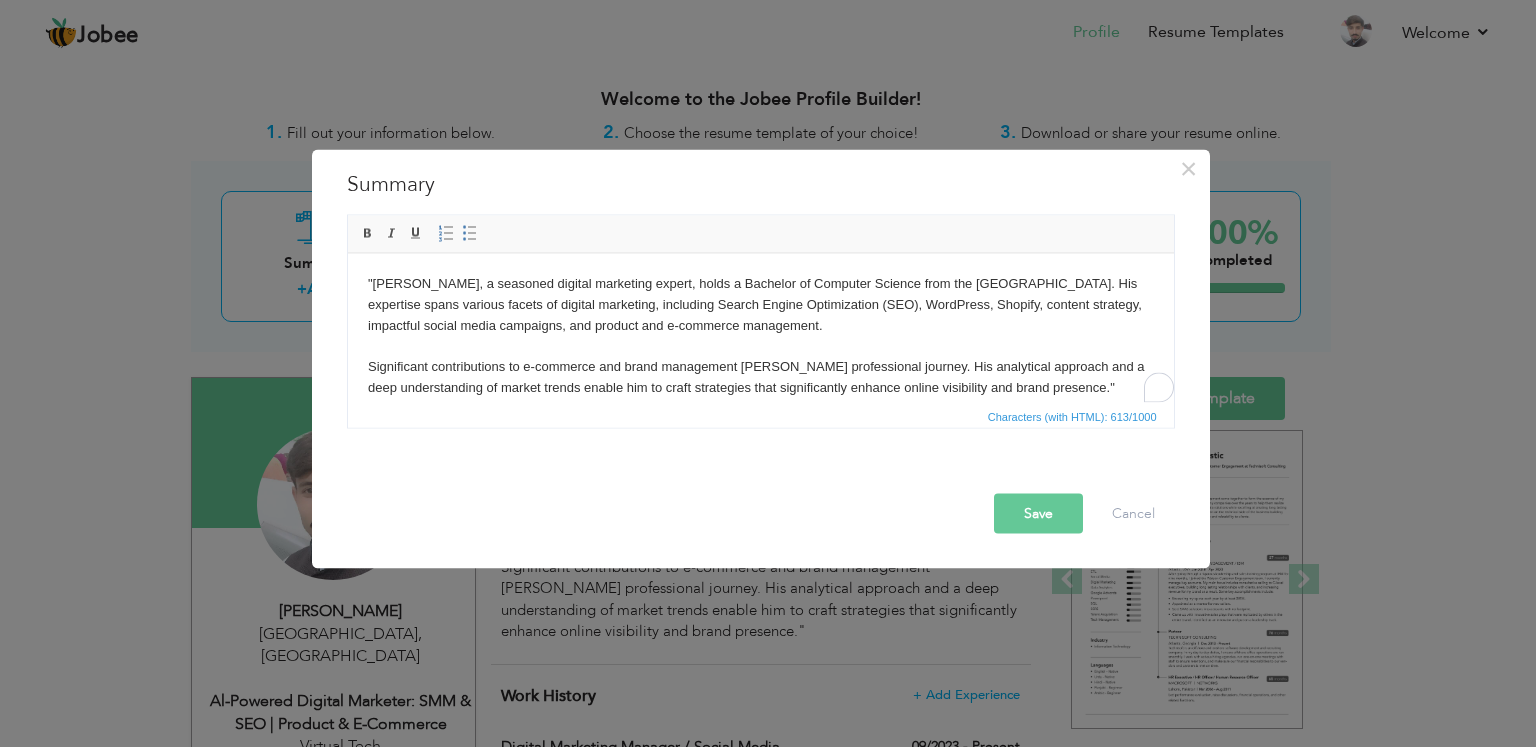 click on ""Talha Naeem, a seasoned digital marketing expert, holds a Bachelor of Computer Science from the University of Okara. His expertise spans various facets of digital marketing, including Search Engine Optimization (SEO), WordPress, Shopify, content strategy, impactful social media campaigns, and product and e-commerce management. Significant contributions to e-commerce and brand management mark Talha's professional journey. His analytical approach and a deep understanding of market trends enable him to craft strategies that significantly enhance online visibility and brand presence."" at bounding box center (760, 335) 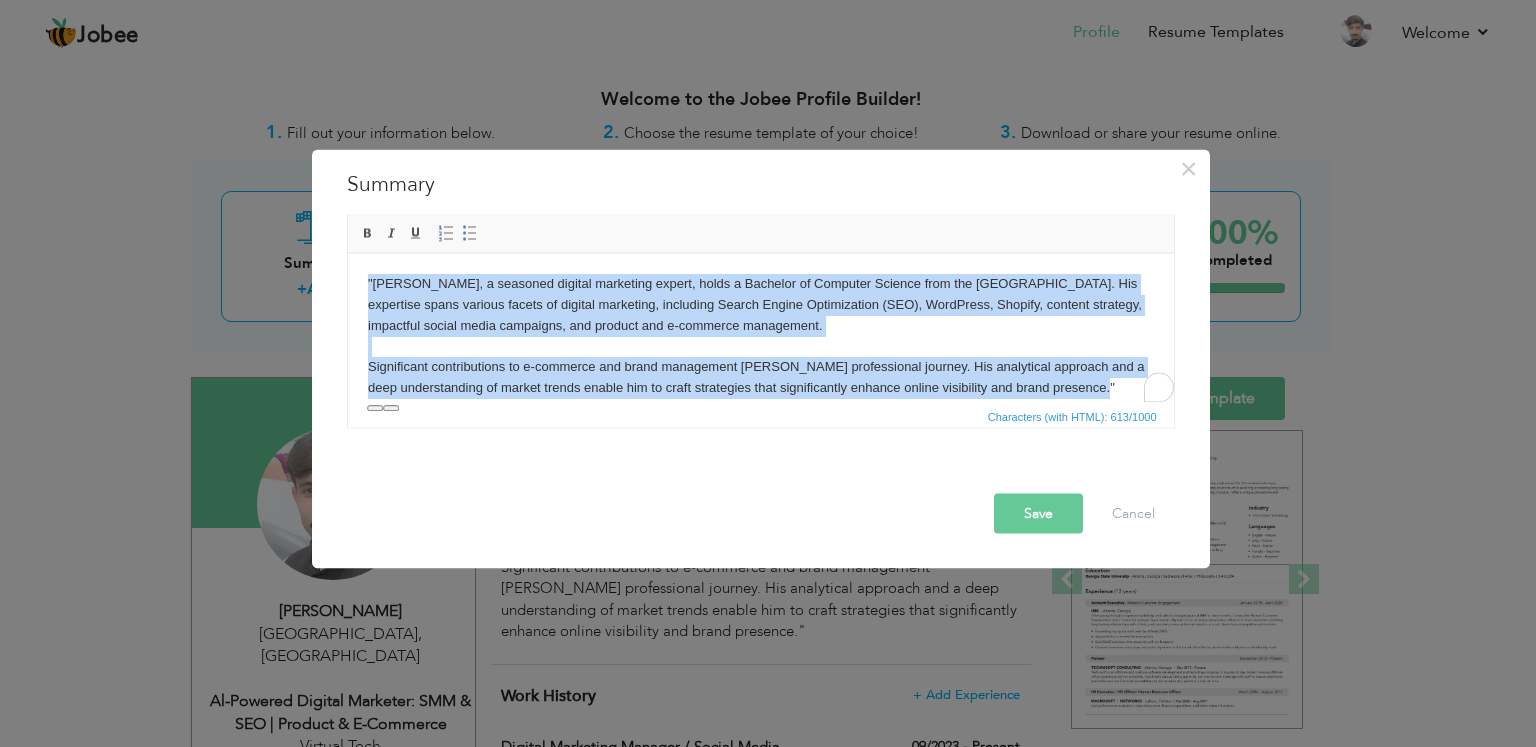 type 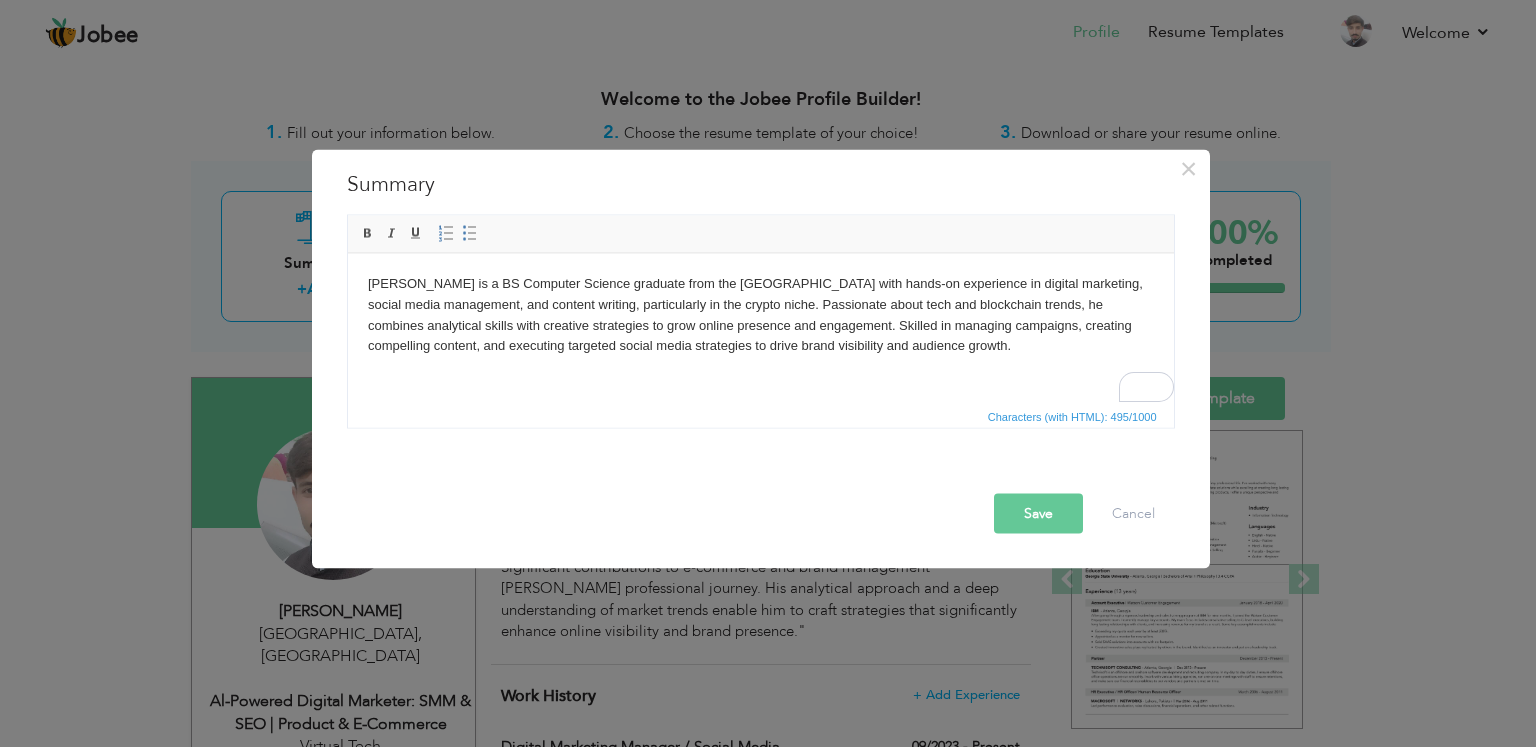 click on "Save" at bounding box center (1038, 513) 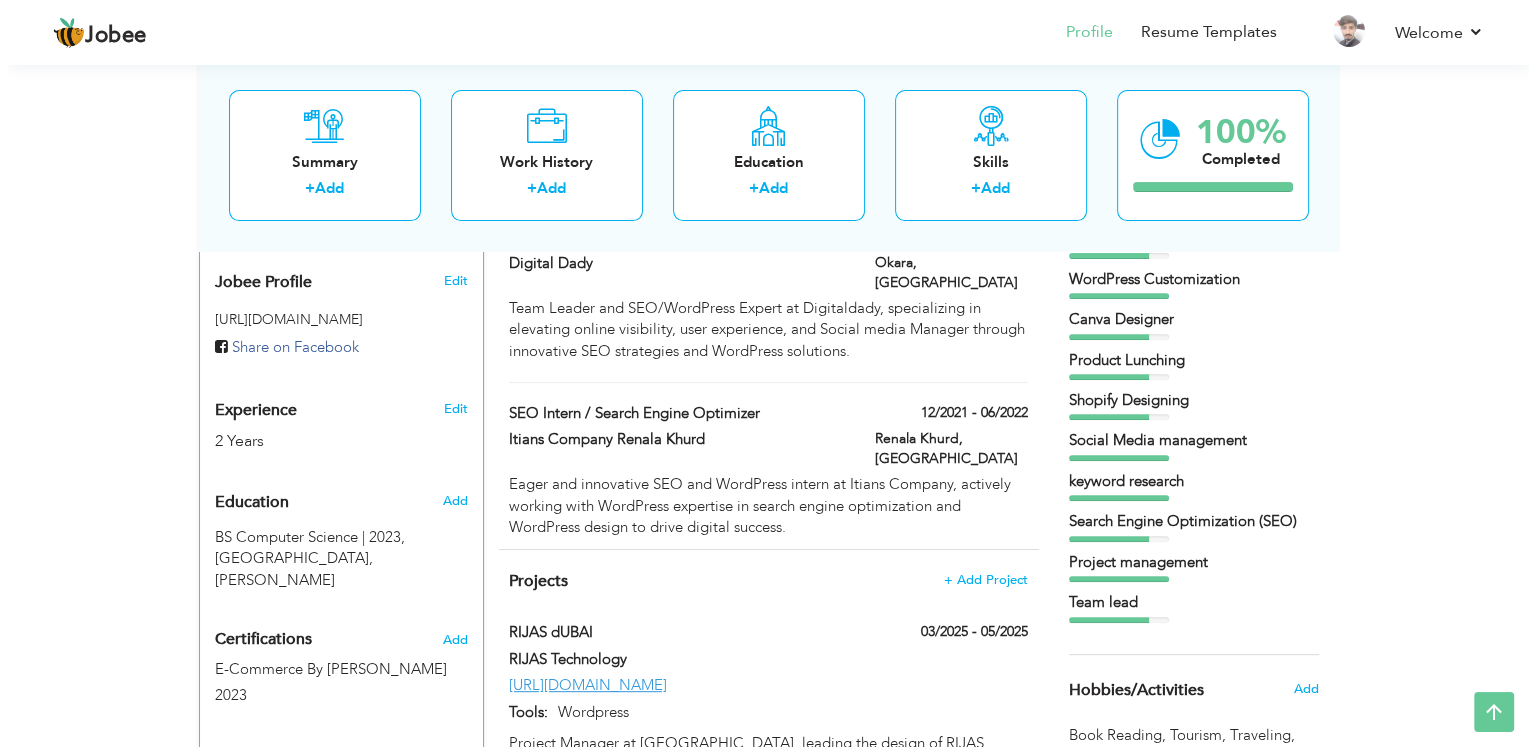scroll, scrollTop: 500, scrollLeft: 0, axis: vertical 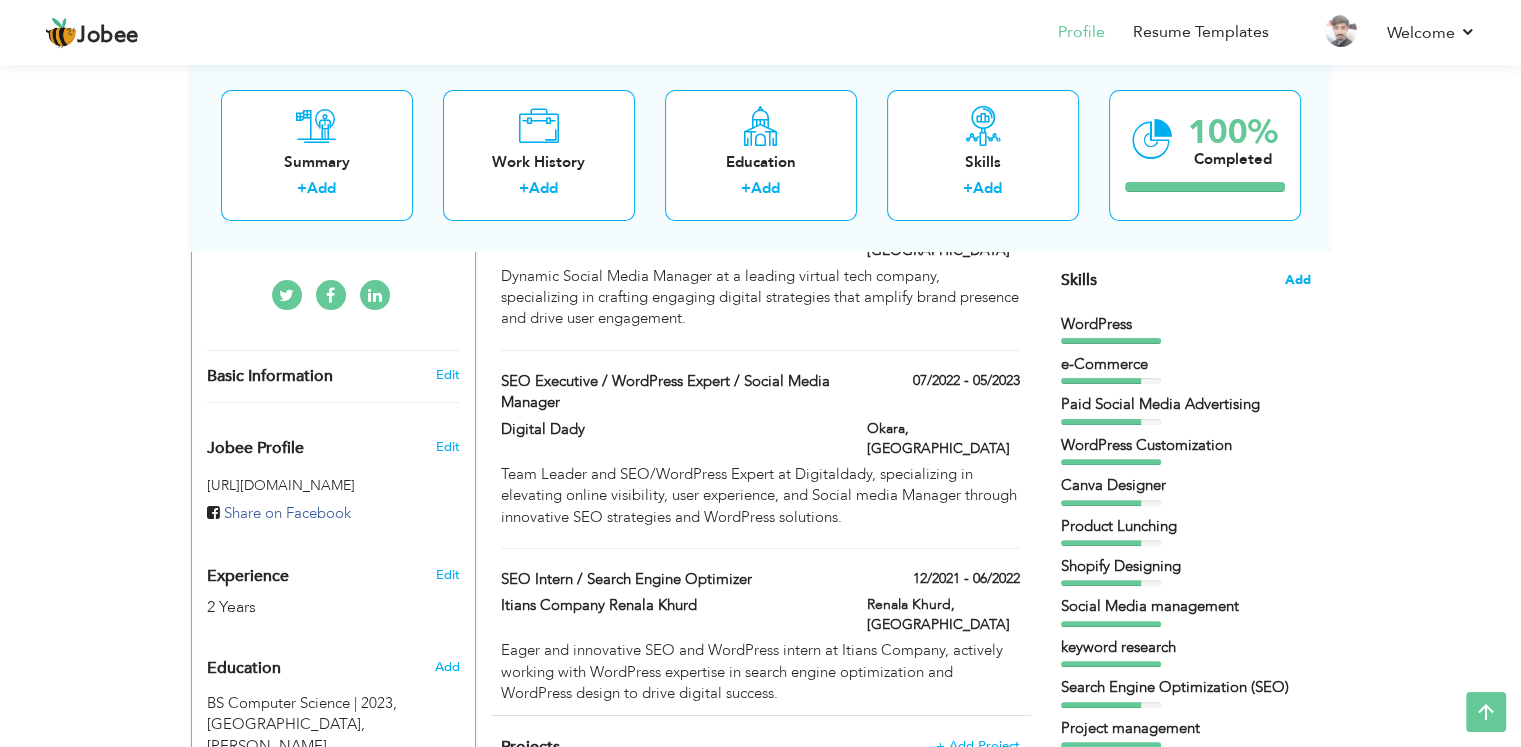 click on "Add" at bounding box center [1298, 280] 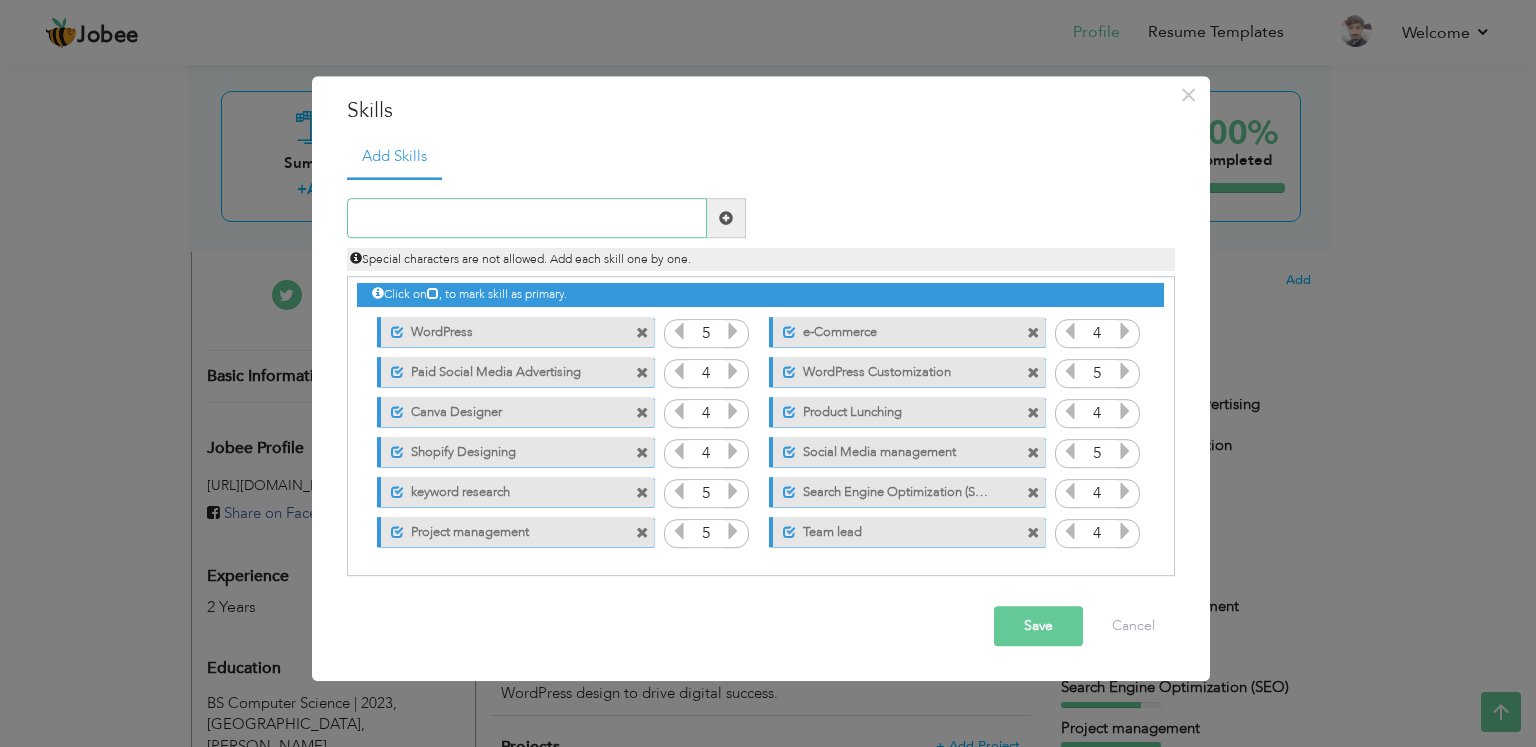 scroll, scrollTop: 4, scrollLeft: 0, axis: vertical 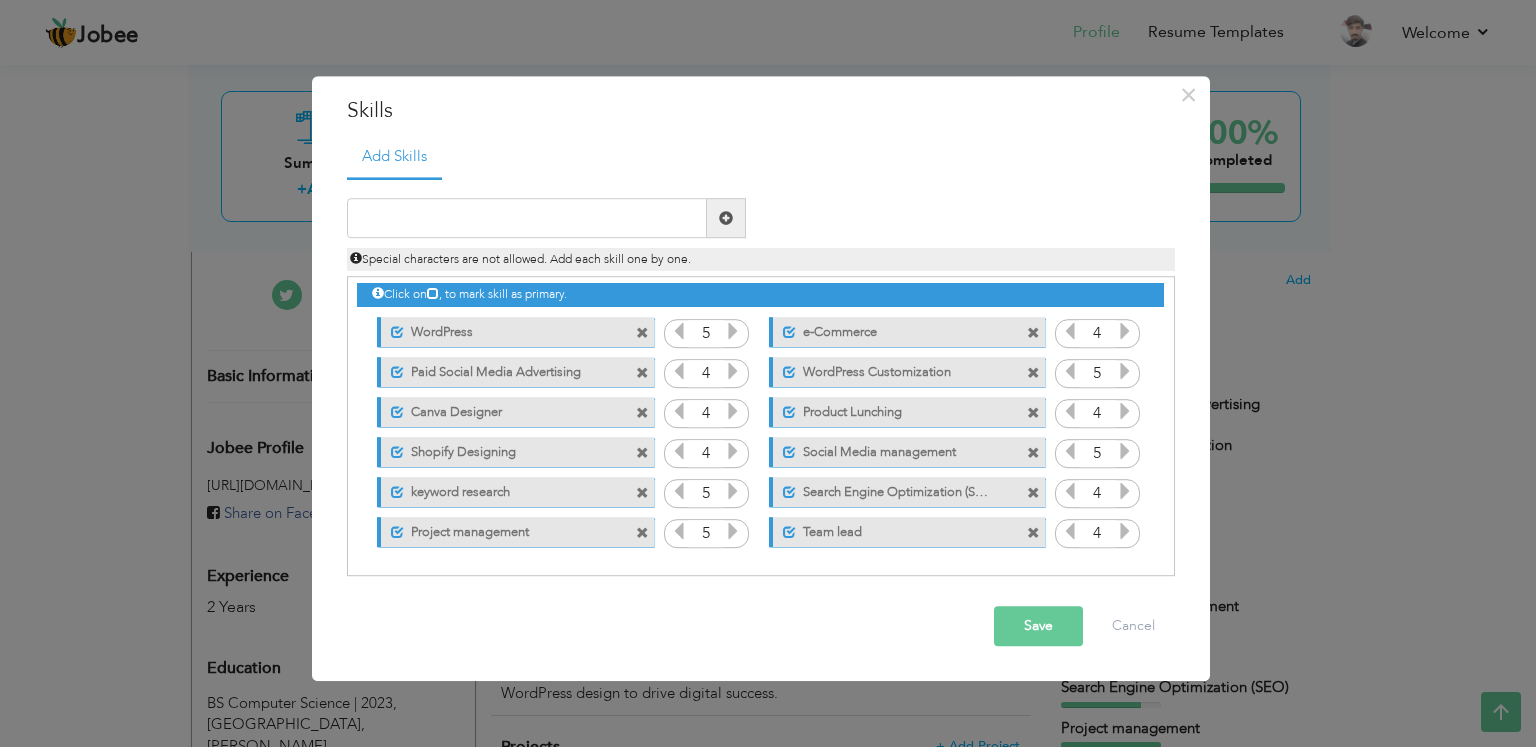 click at bounding box center [1033, 413] 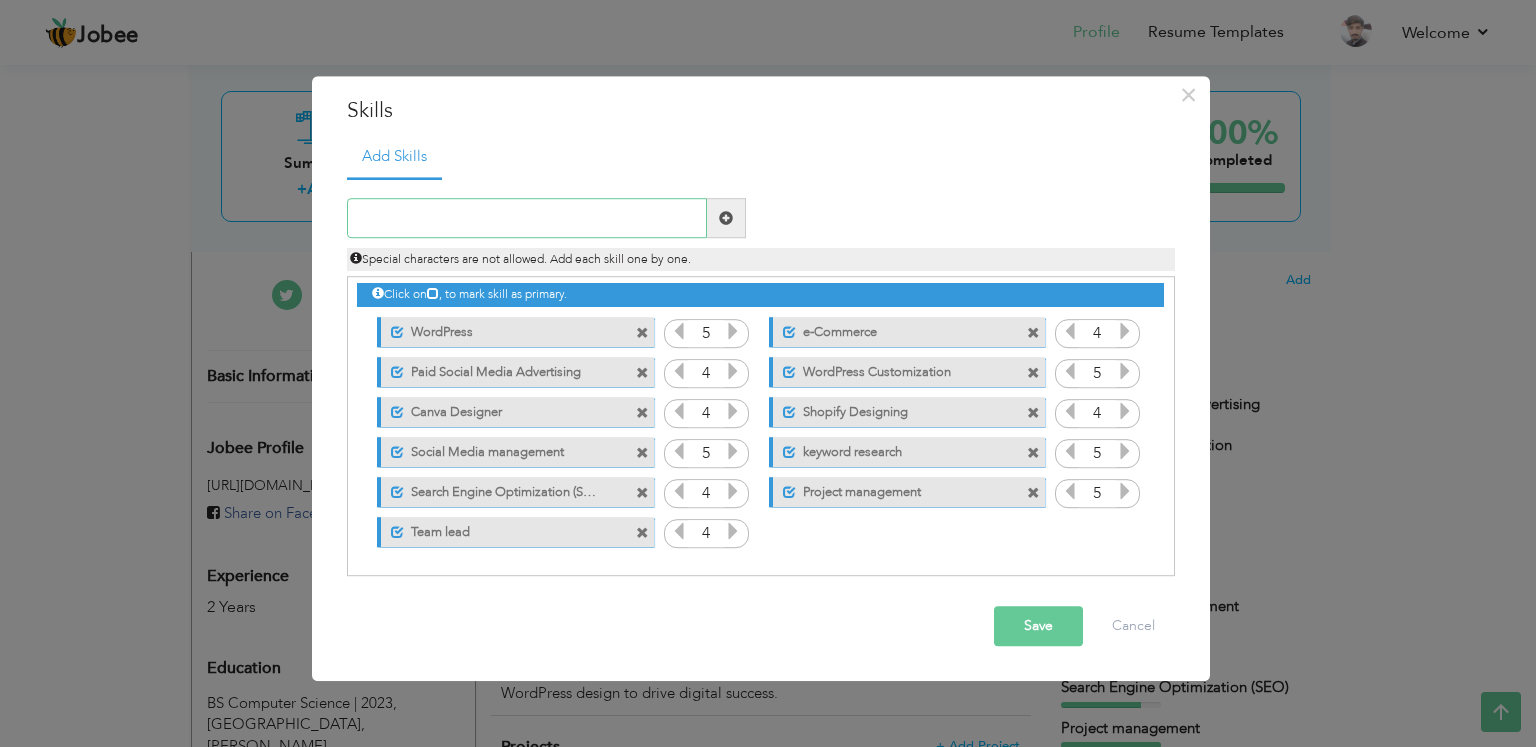 click at bounding box center (527, 219) 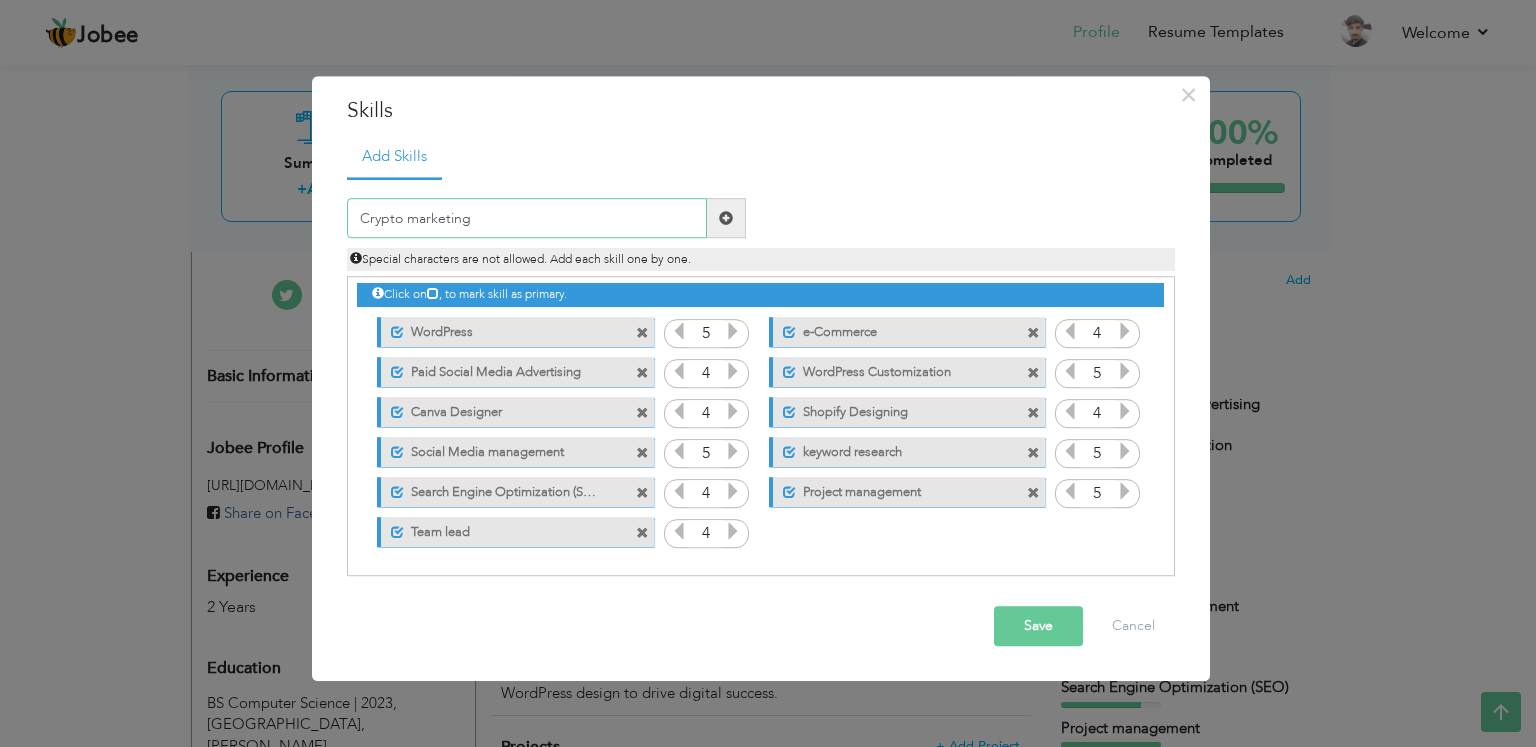 type on "Crypto marketing" 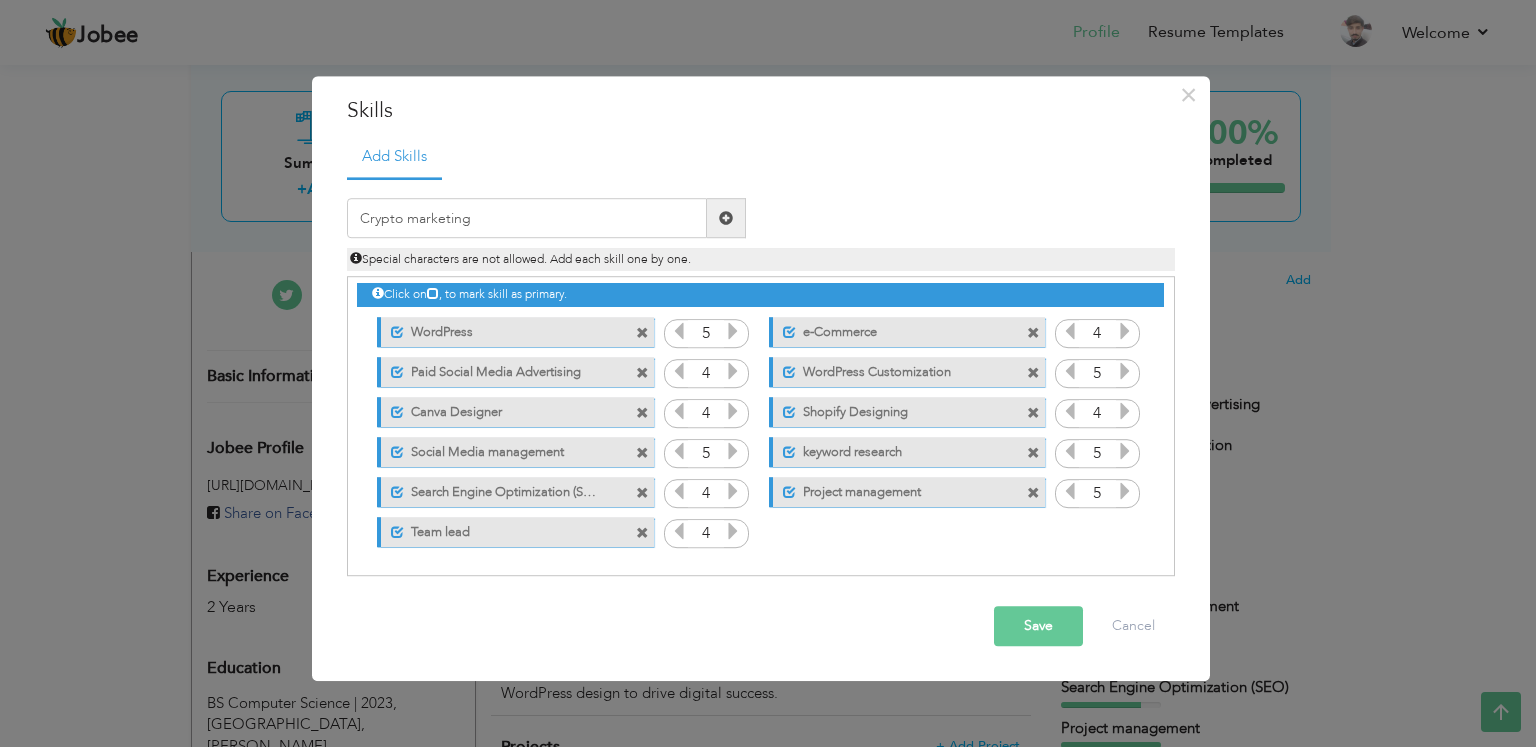 click at bounding box center [726, 219] 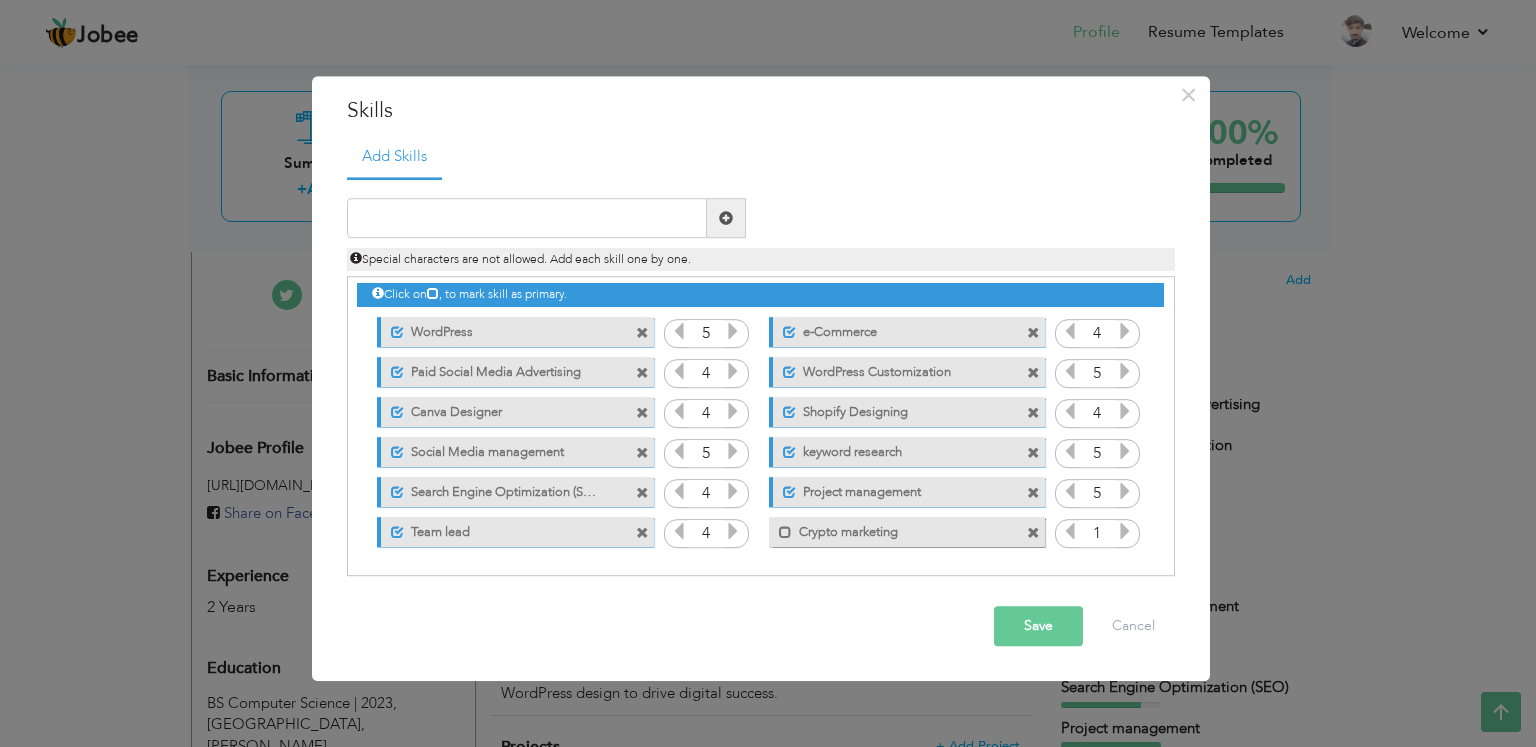 click at bounding box center [1125, 532] 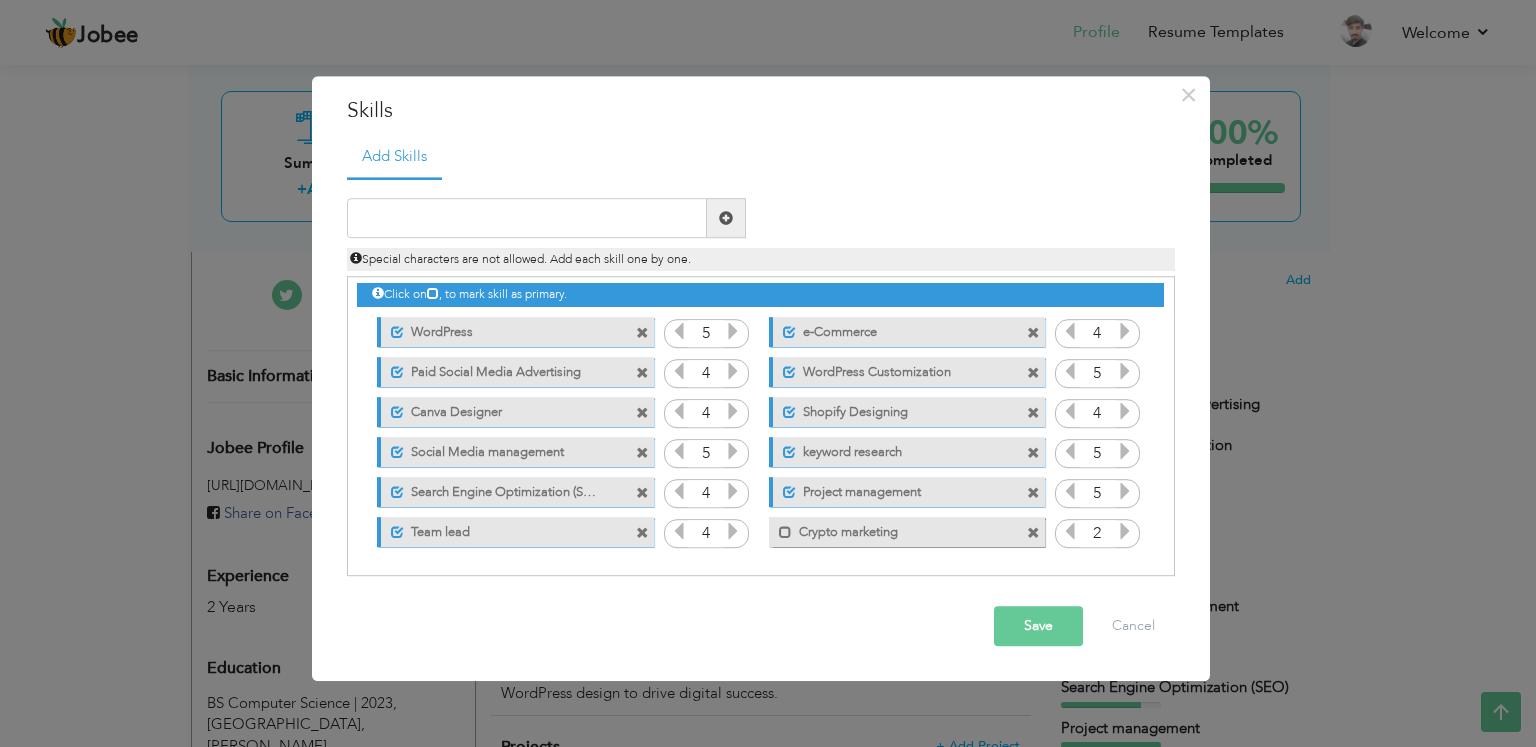 click at bounding box center (1125, 532) 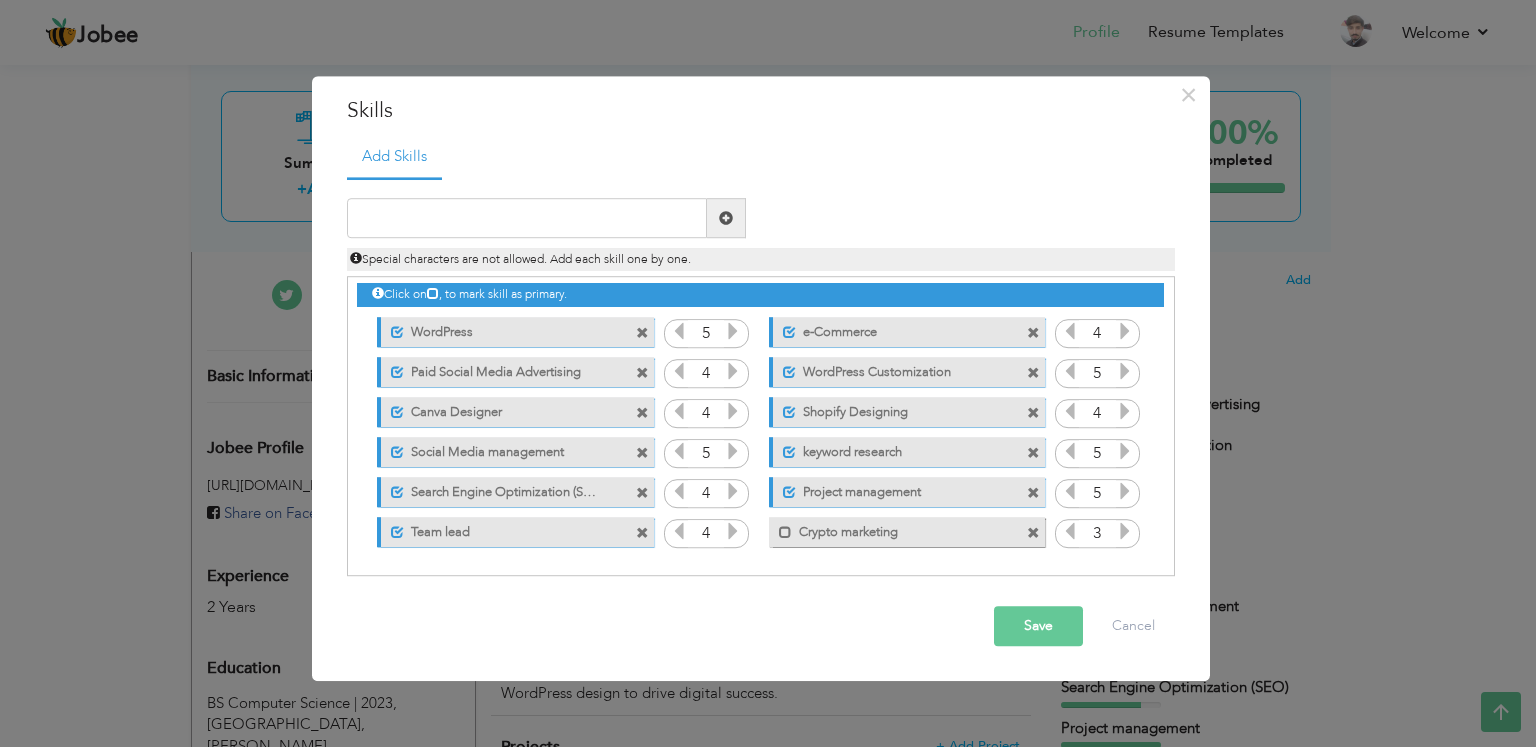 click at bounding box center [1125, 532] 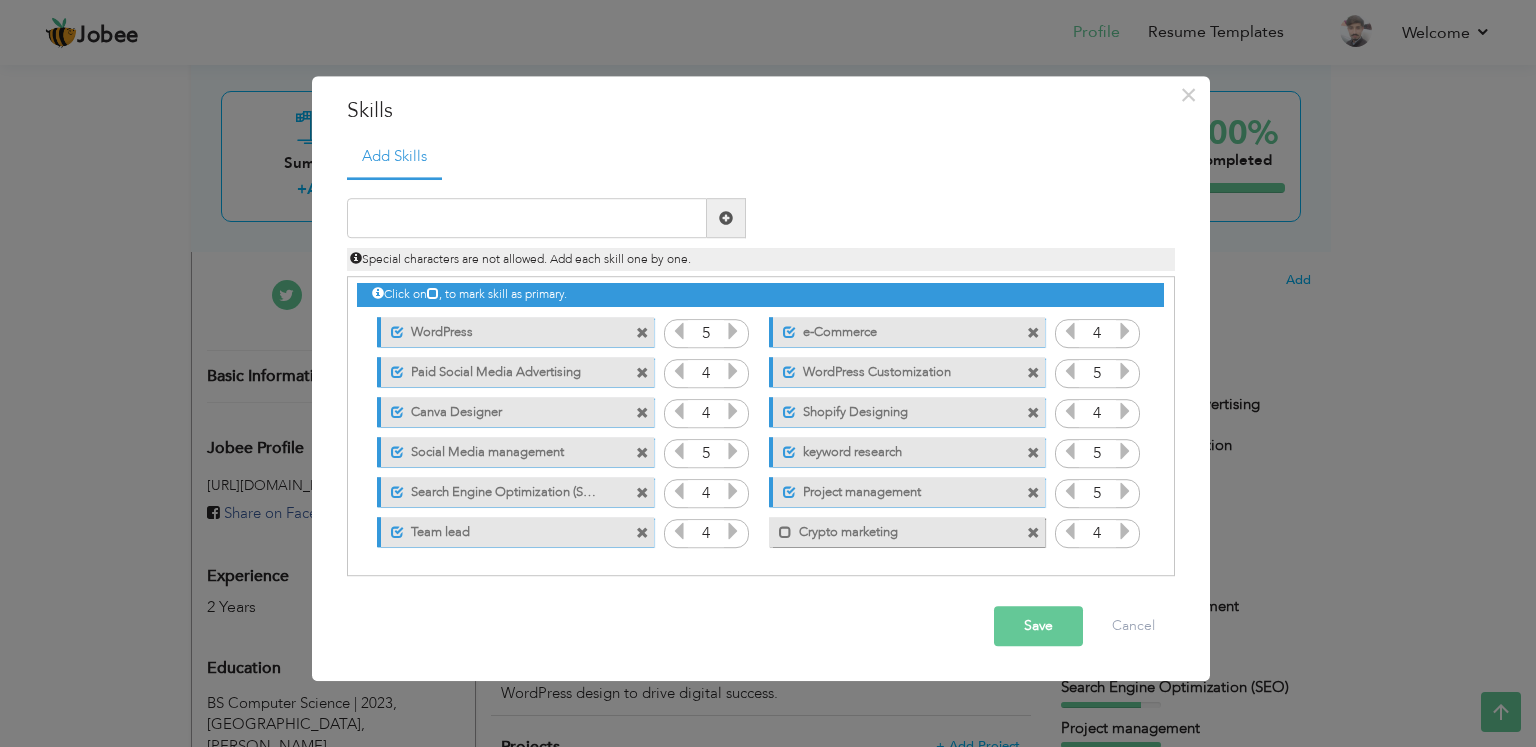 click at bounding box center [1125, 532] 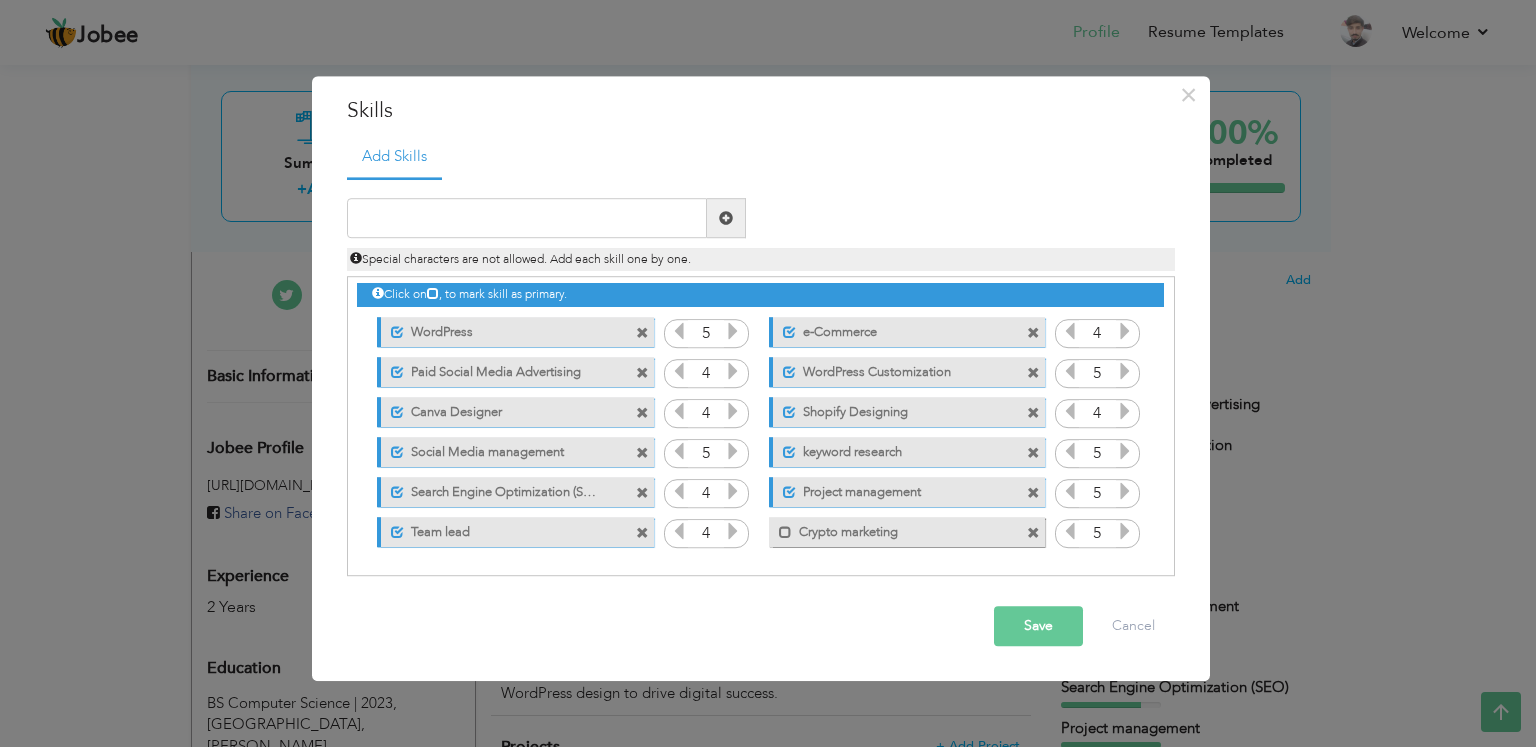 click on "Save" at bounding box center (1038, 627) 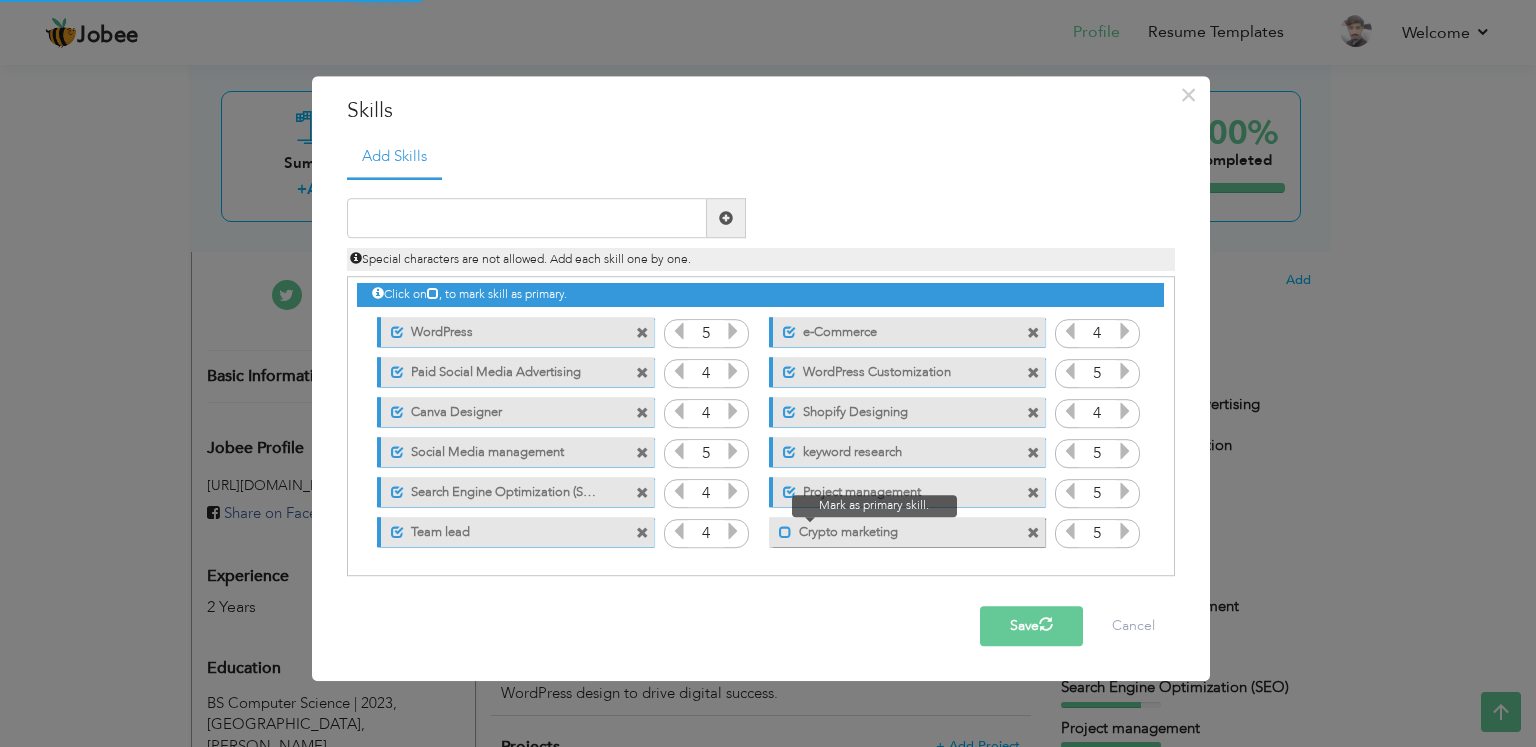 click at bounding box center [785, 532] 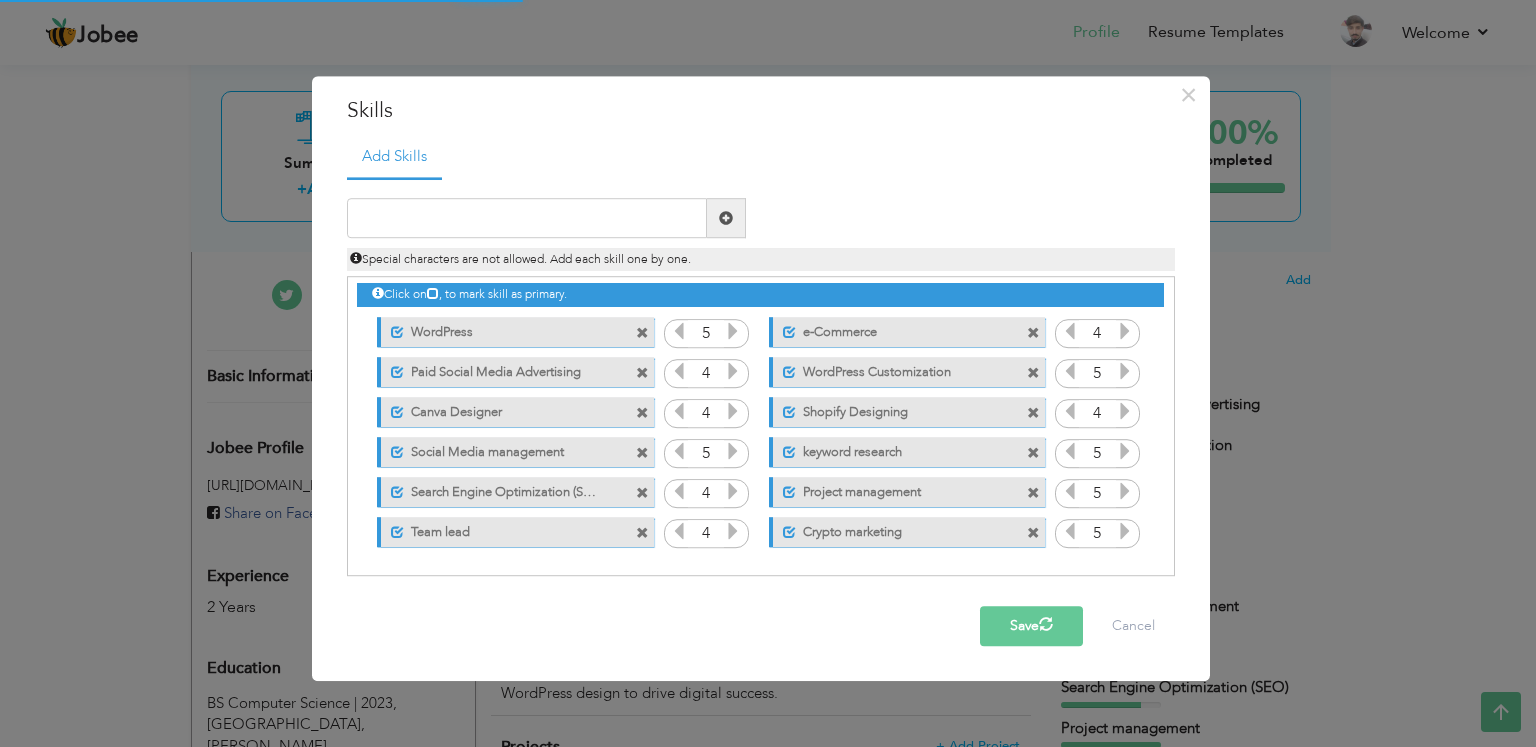 click on "Save" at bounding box center (1031, 627) 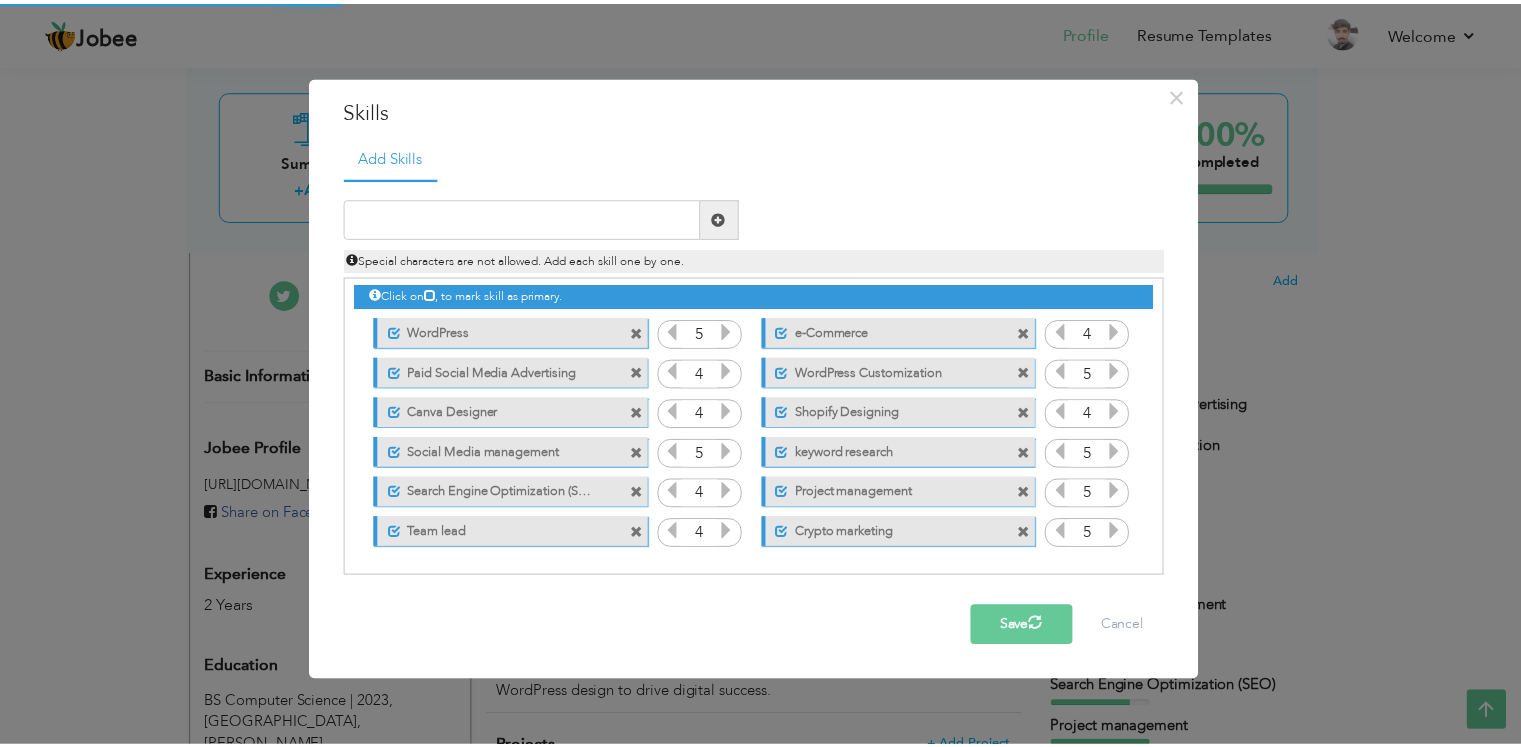 scroll, scrollTop: 0, scrollLeft: 0, axis: both 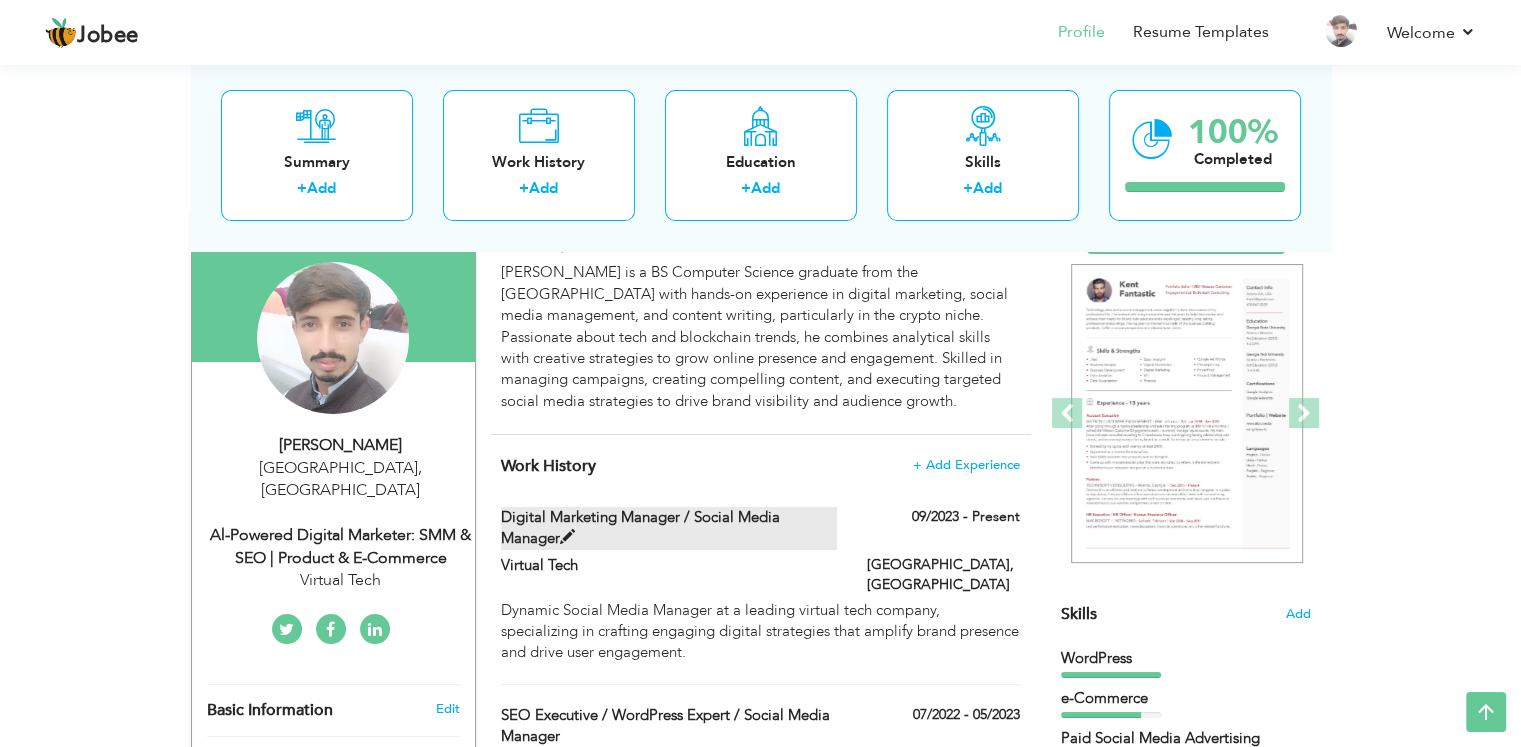 click at bounding box center (567, 537) 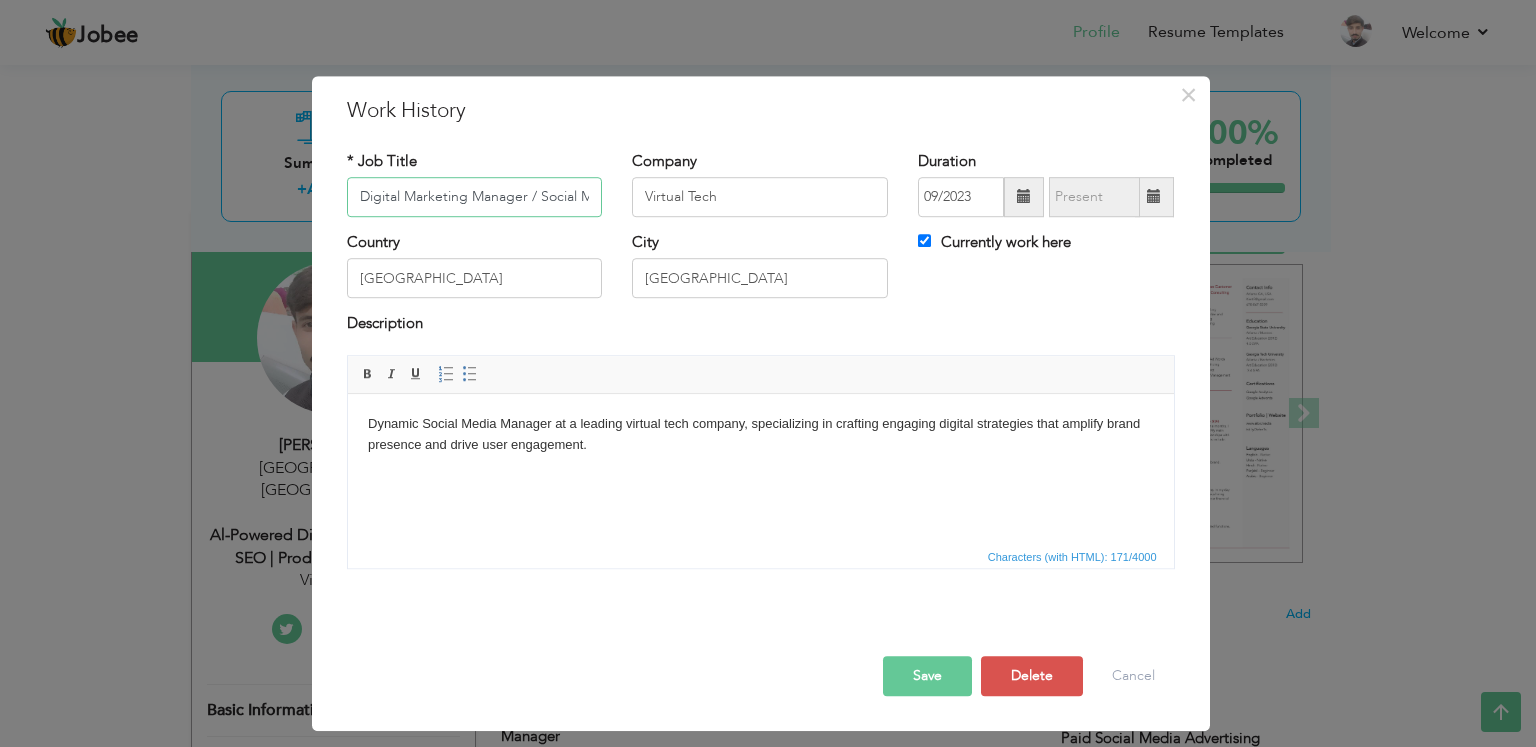 scroll, scrollTop: 0, scrollLeft: 88, axis: horizontal 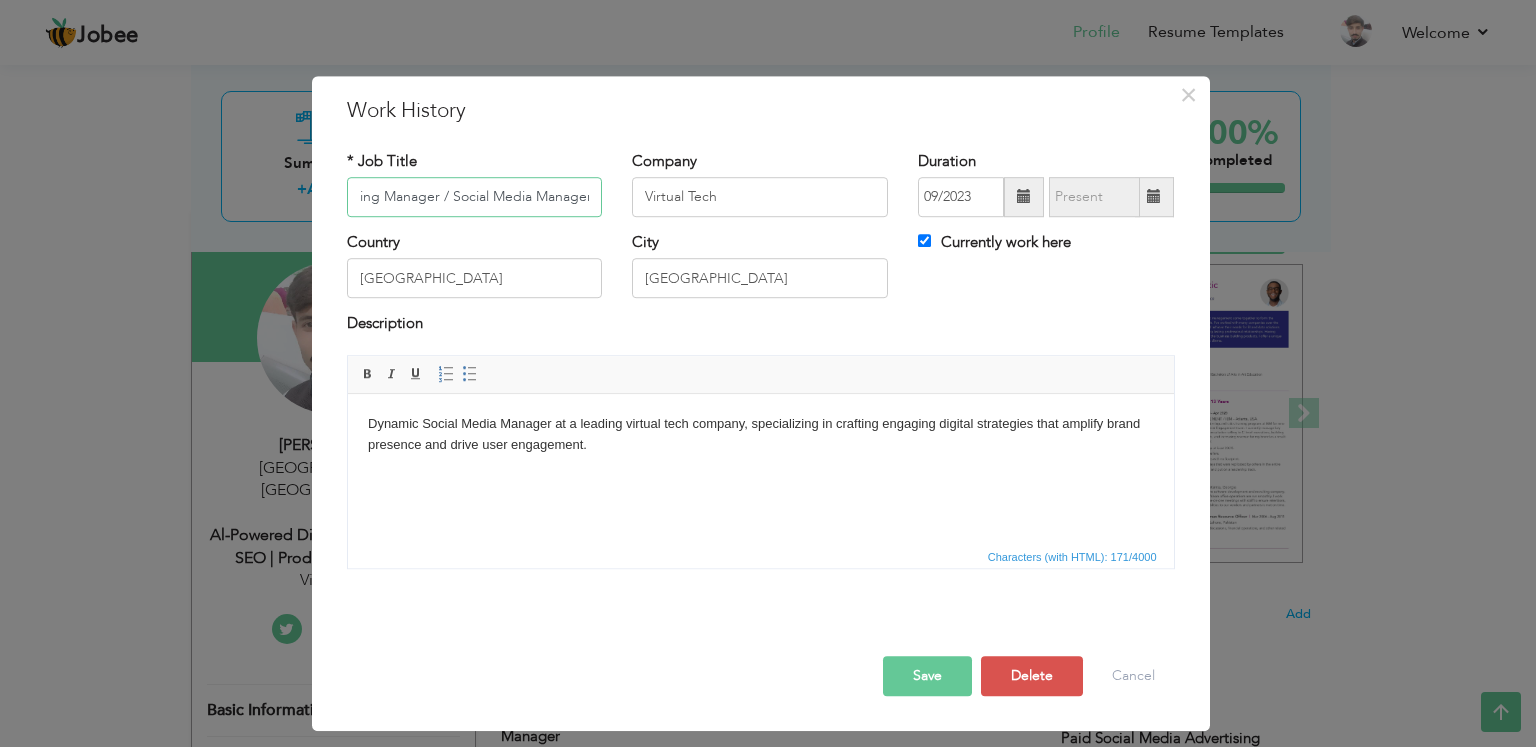 click on "Digital Marketing Manager / Social Media Manager" at bounding box center (475, 197) 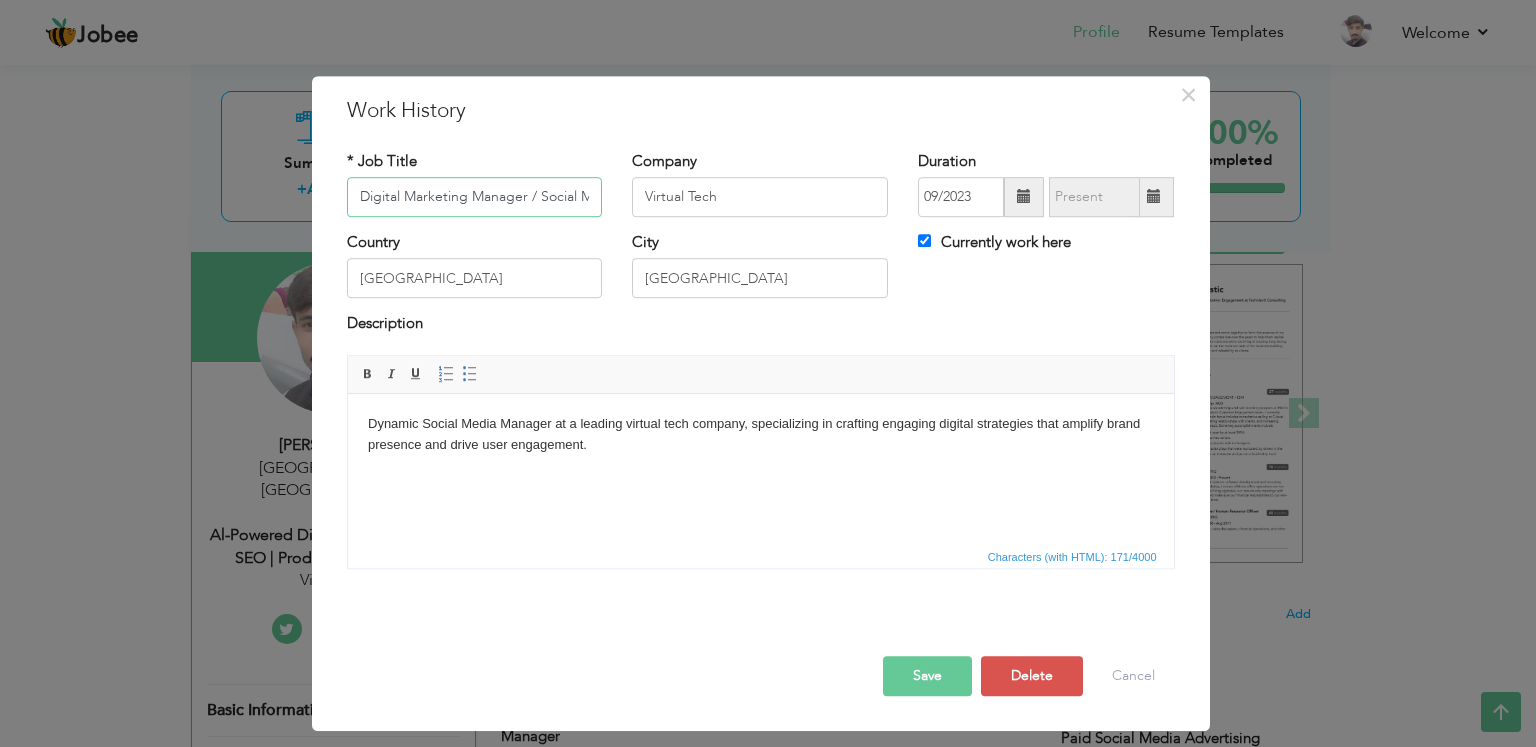 drag, startPoint x: 400, startPoint y: 195, endPoint x: 334, endPoint y: 205, distance: 66.75328 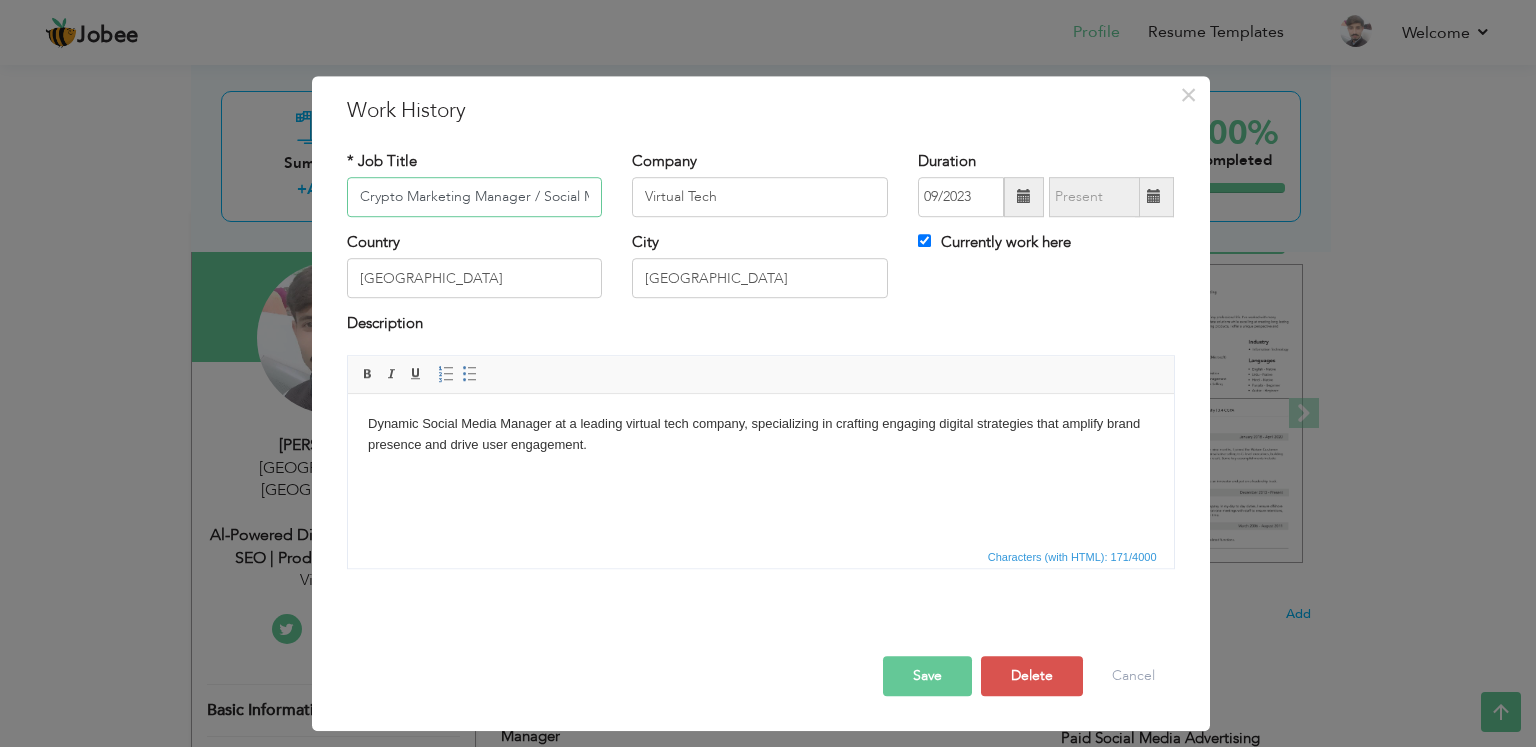 type on "Crypto Marketing Manager / Social Media Manager" 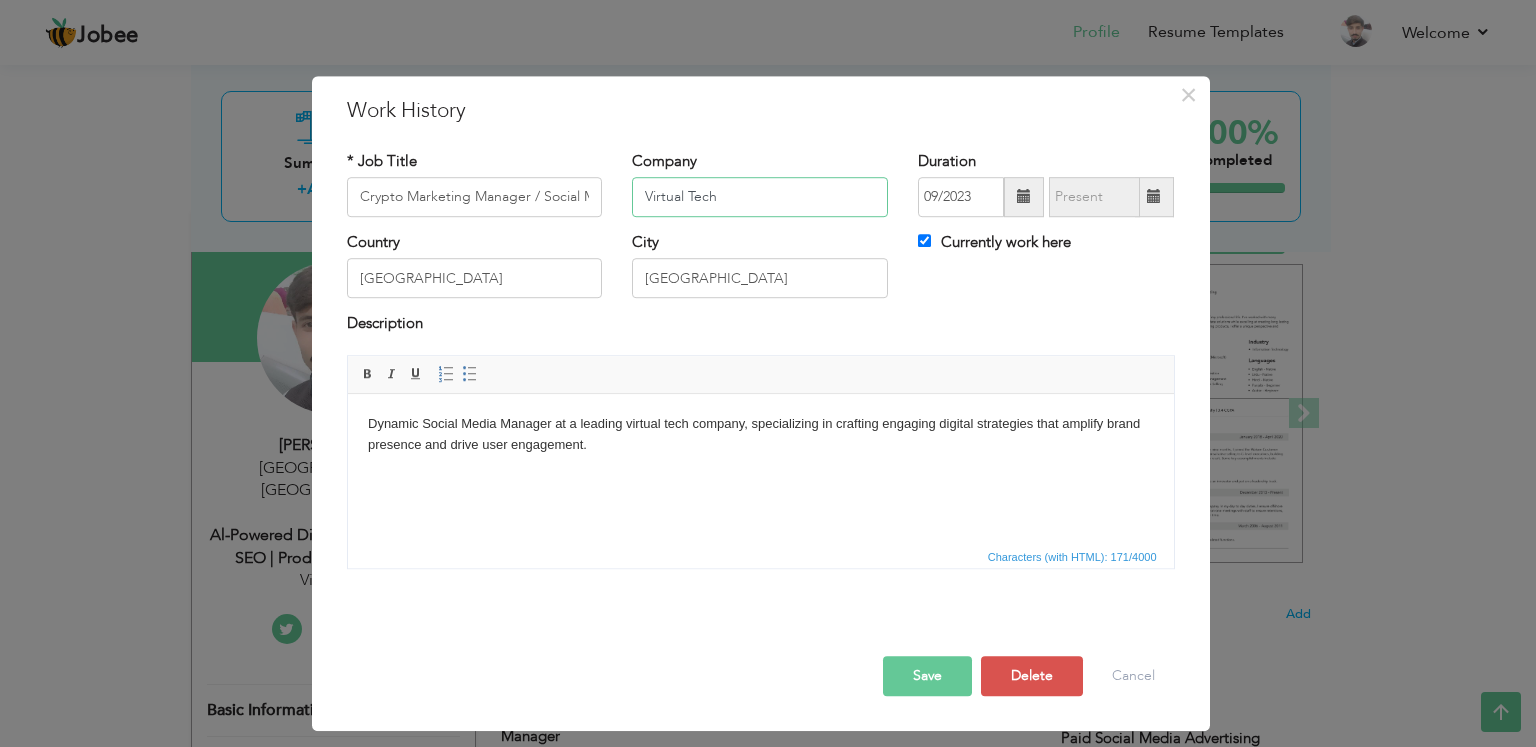 click on "Virtual Tech" at bounding box center [760, 197] 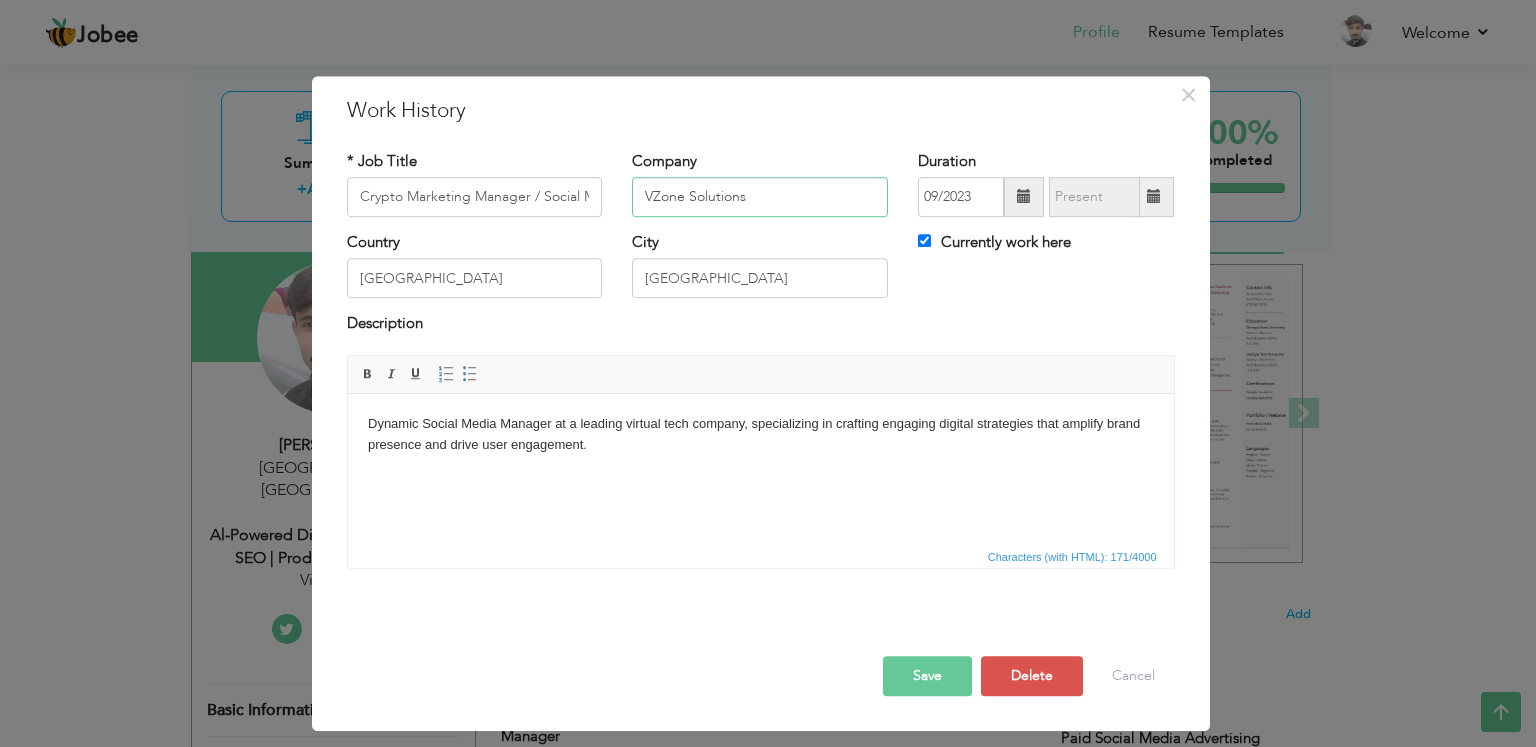type on "VZone Solutions" 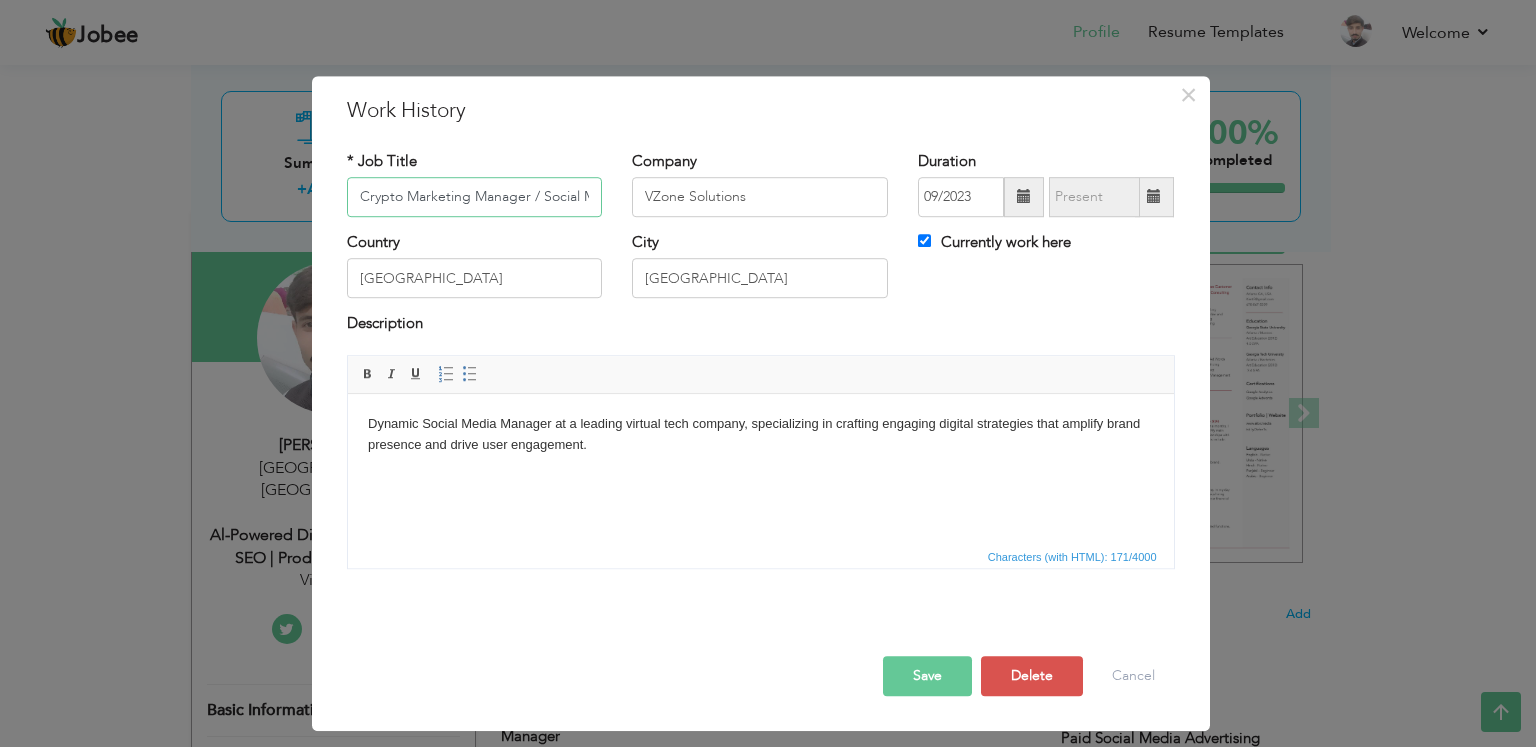 click on "Crypto Marketing Manager / Social Media Manager" at bounding box center [475, 197] 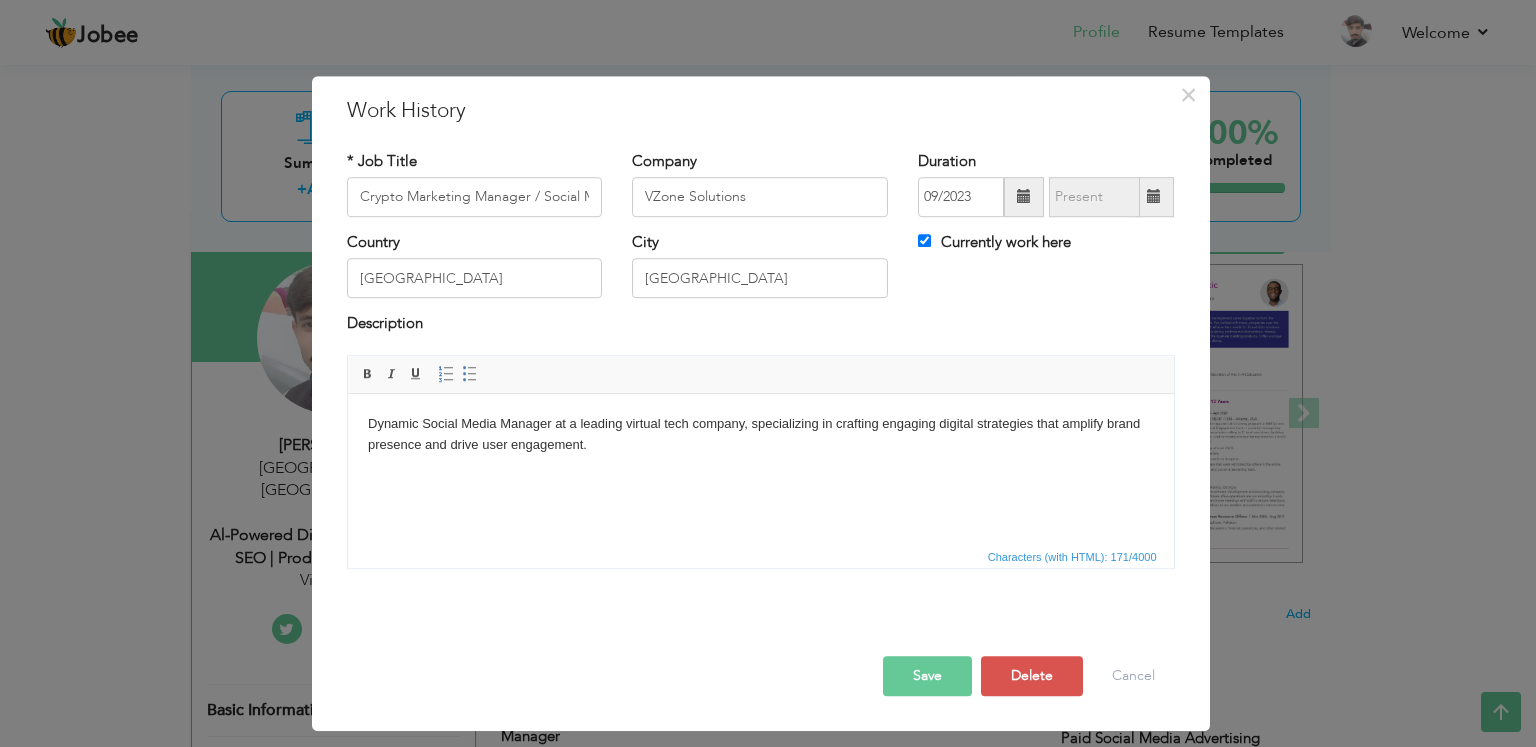 click on "Dynamic Social Media Manager at a leading virtual tech company, specializing in crafting engaging digital strategies that amplify brand presence and drive user engagement." at bounding box center [760, 434] 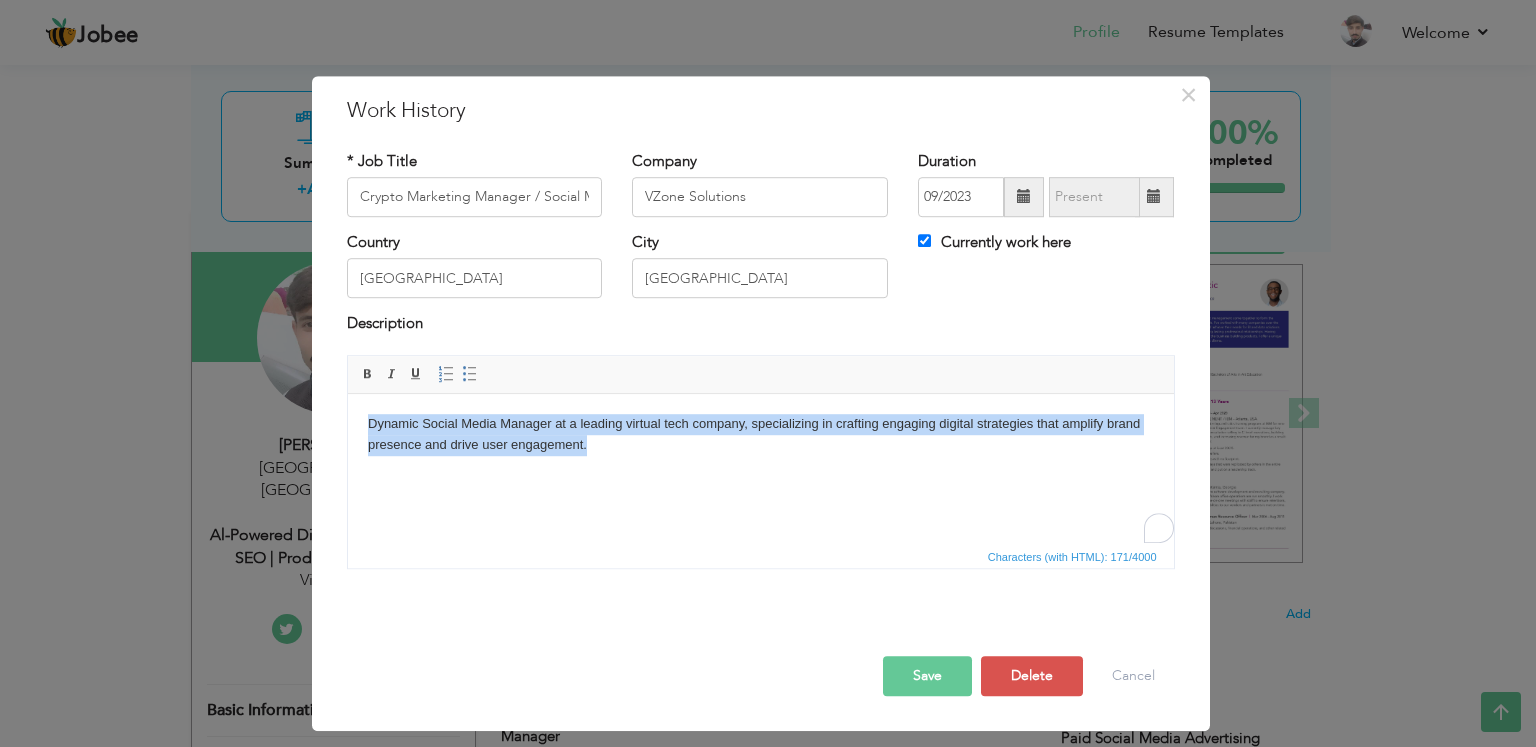 click on "Dynamic Social Media Manager at a leading virtual tech company, specializing in crafting engaging digital strategies that amplify brand presence and drive user engagement." at bounding box center (760, 434) 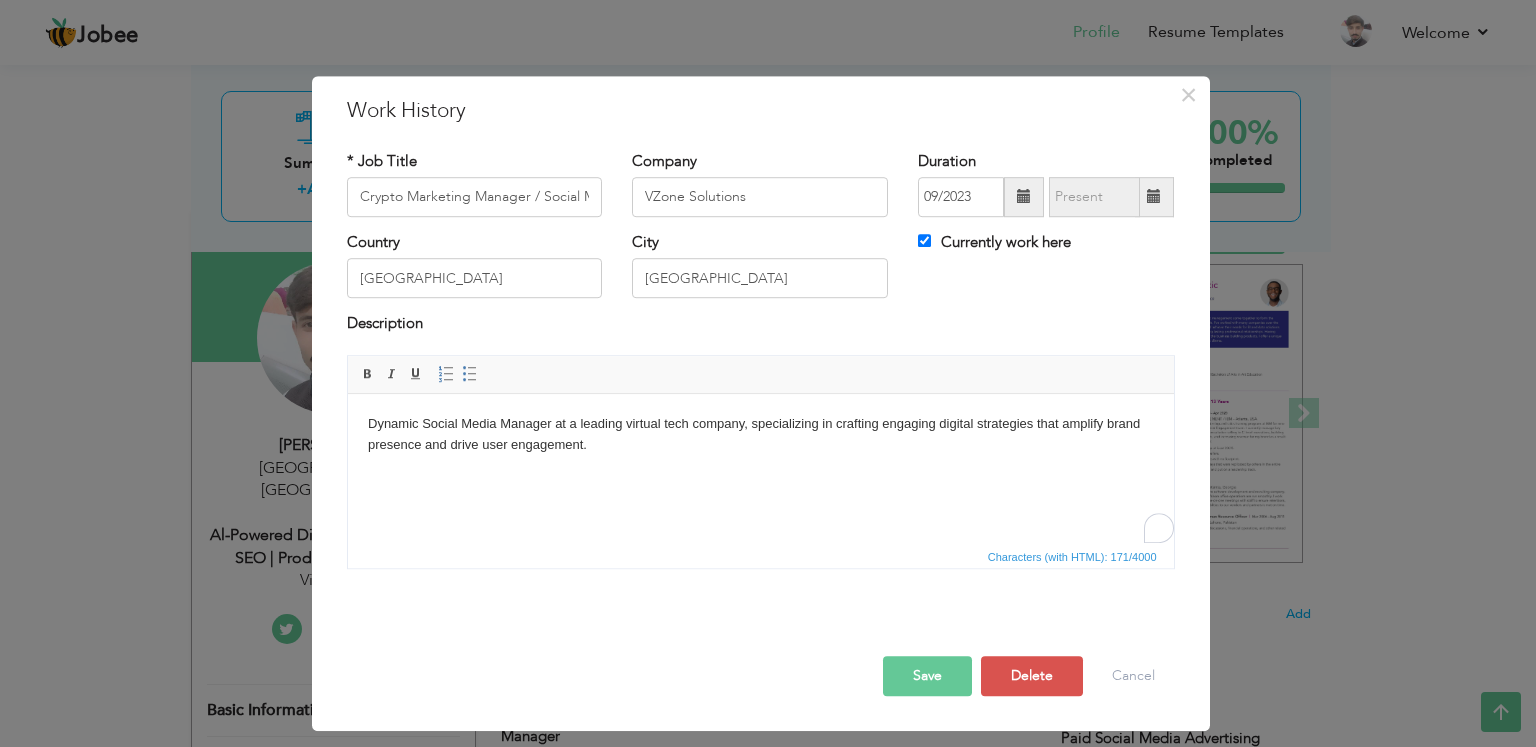 click on "Dynamic Social Media Manager at a leading virtual tech company, specializing in crafting engaging digital strategies that amplify brand presence and drive user engagement." at bounding box center (760, 434) 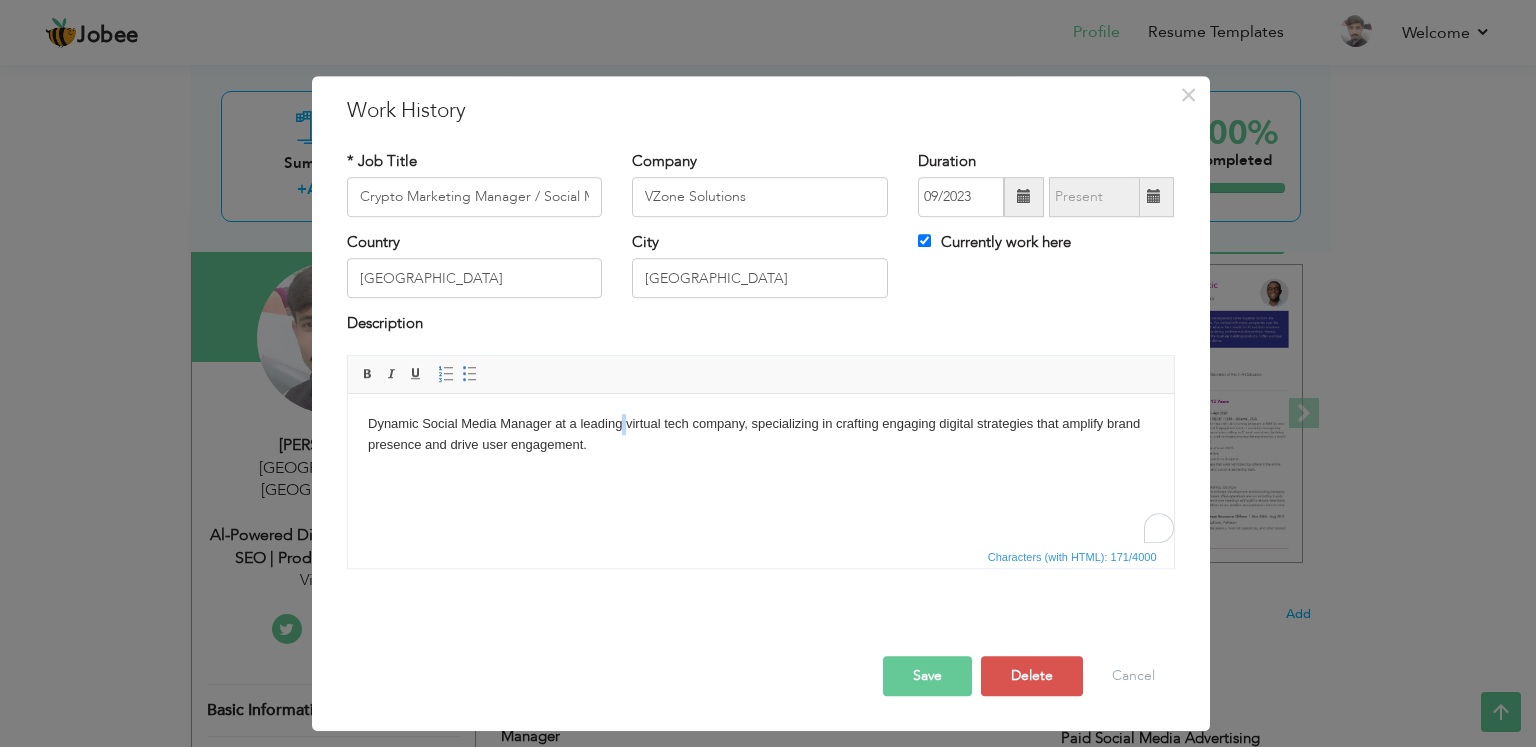 click on "Dynamic Social Media Manager at a leading virtual tech company, specializing in crafting engaging digital strategies that amplify brand presence and drive user engagement." at bounding box center [760, 434] 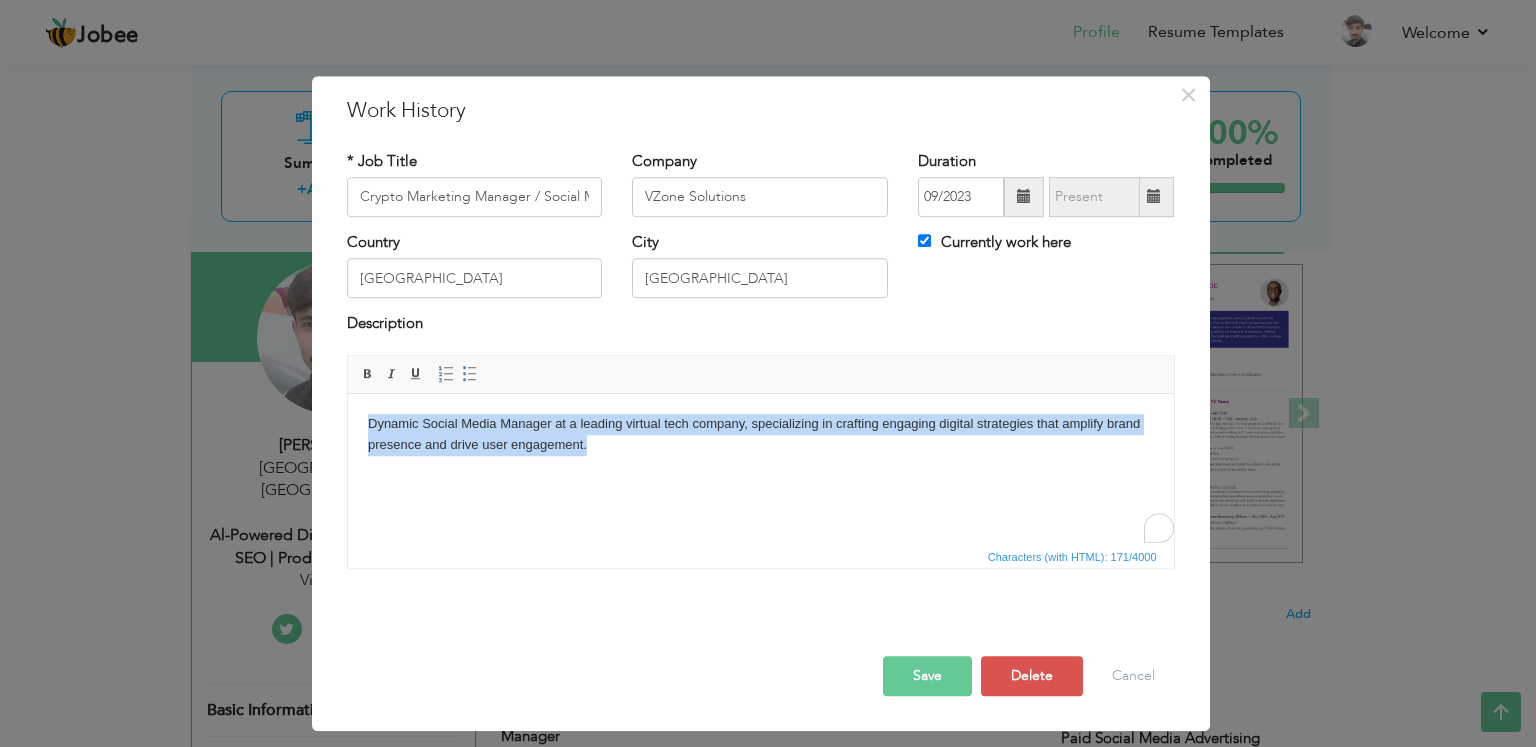 click on "Dynamic Social Media Manager at a leading virtual tech company, specializing in crafting engaging digital strategies that amplify brand presence and drive user engagement." at bounding box center (760, 434) 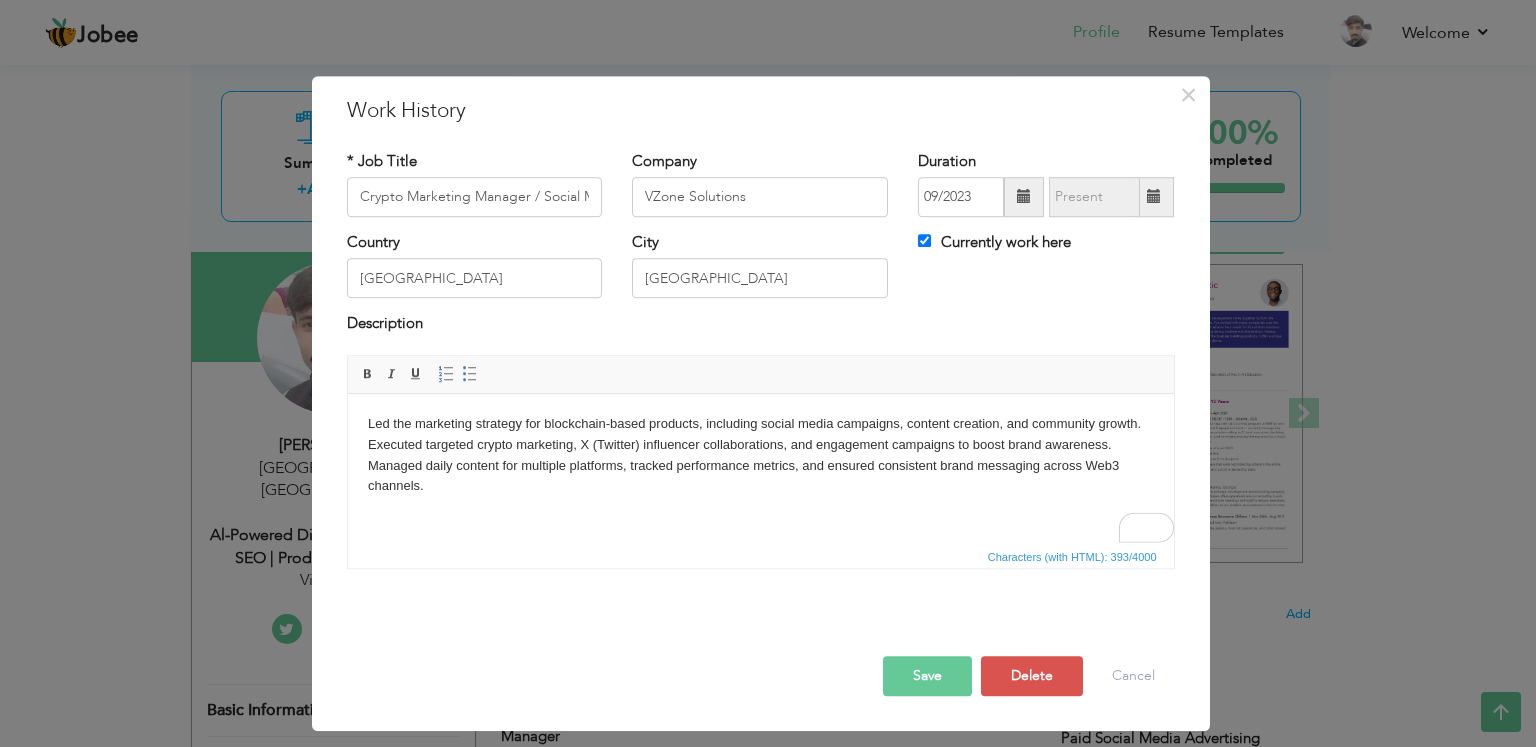 click on "Save" at bounding box center (927, 676) 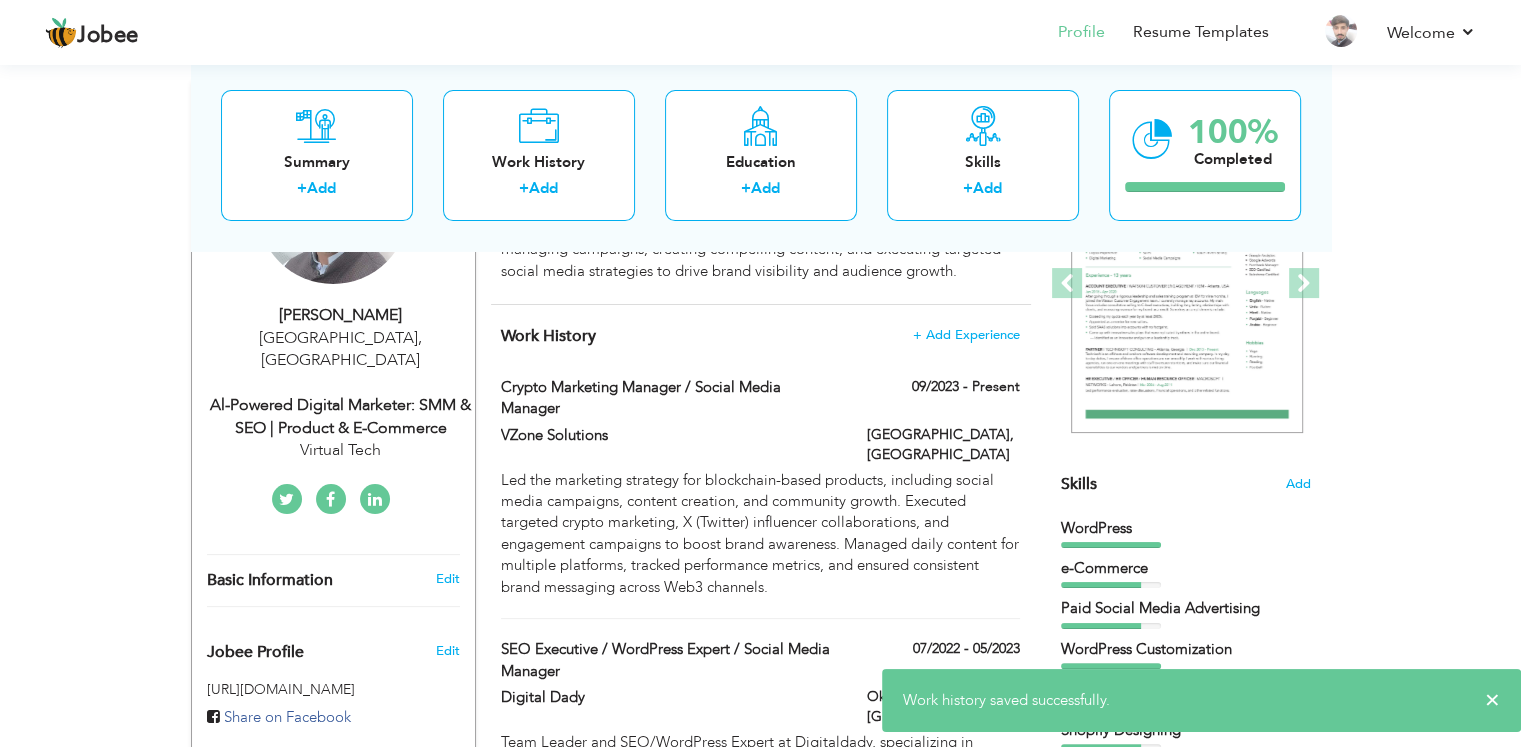 scroll, scrollTop: 333, scrollLeft: 0, axis: vertical 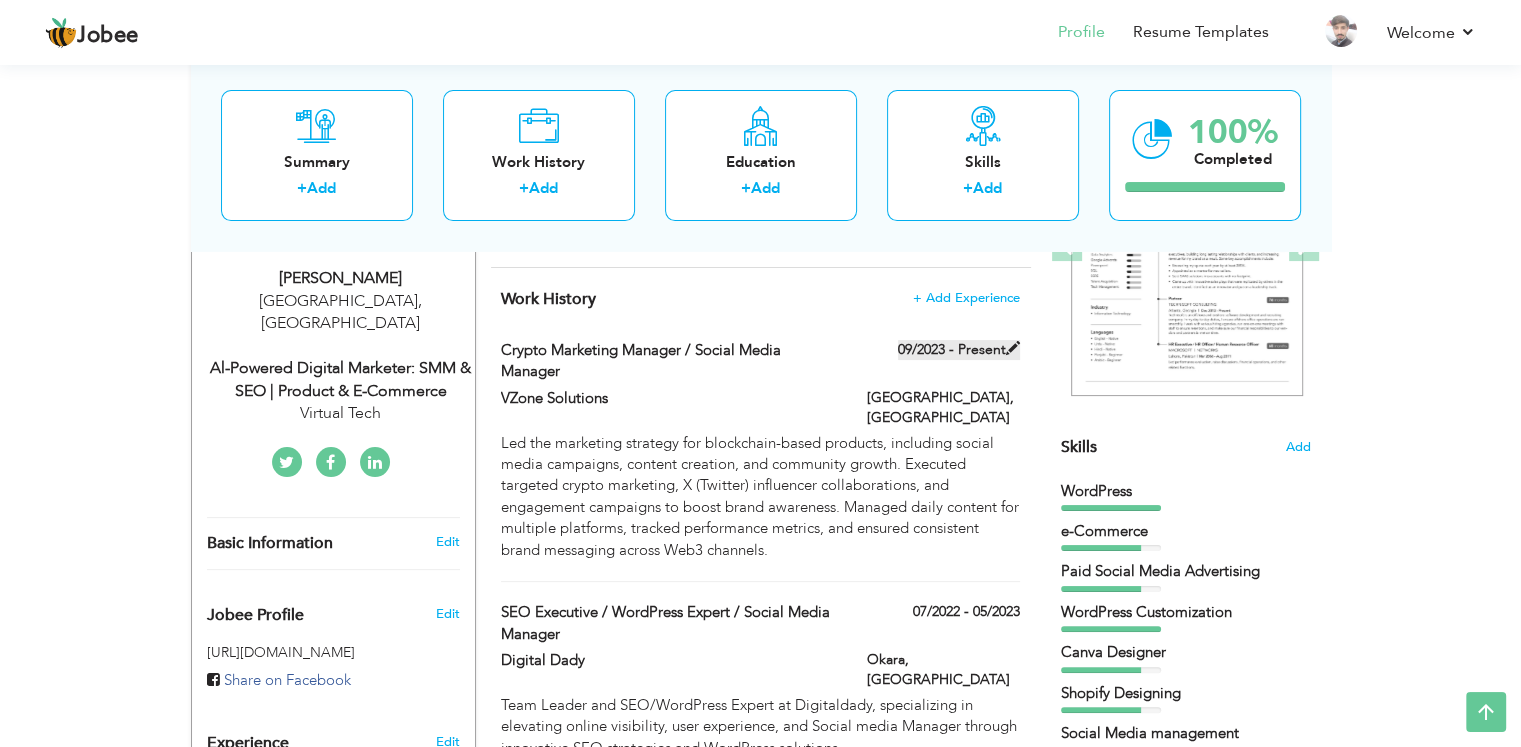 click at bounding box center (1013, 348) 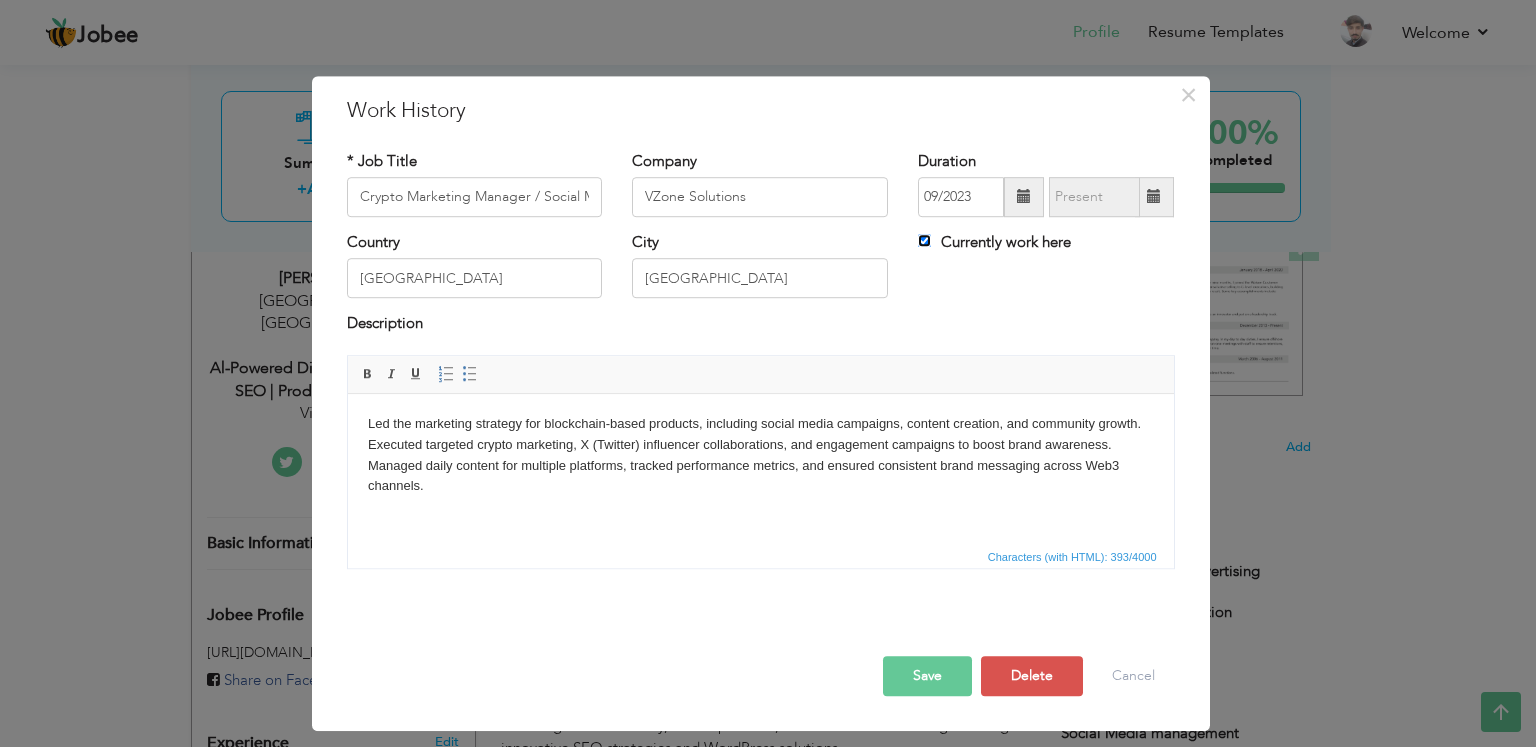 click on "Currently work here" at bounding box center [924, 240] 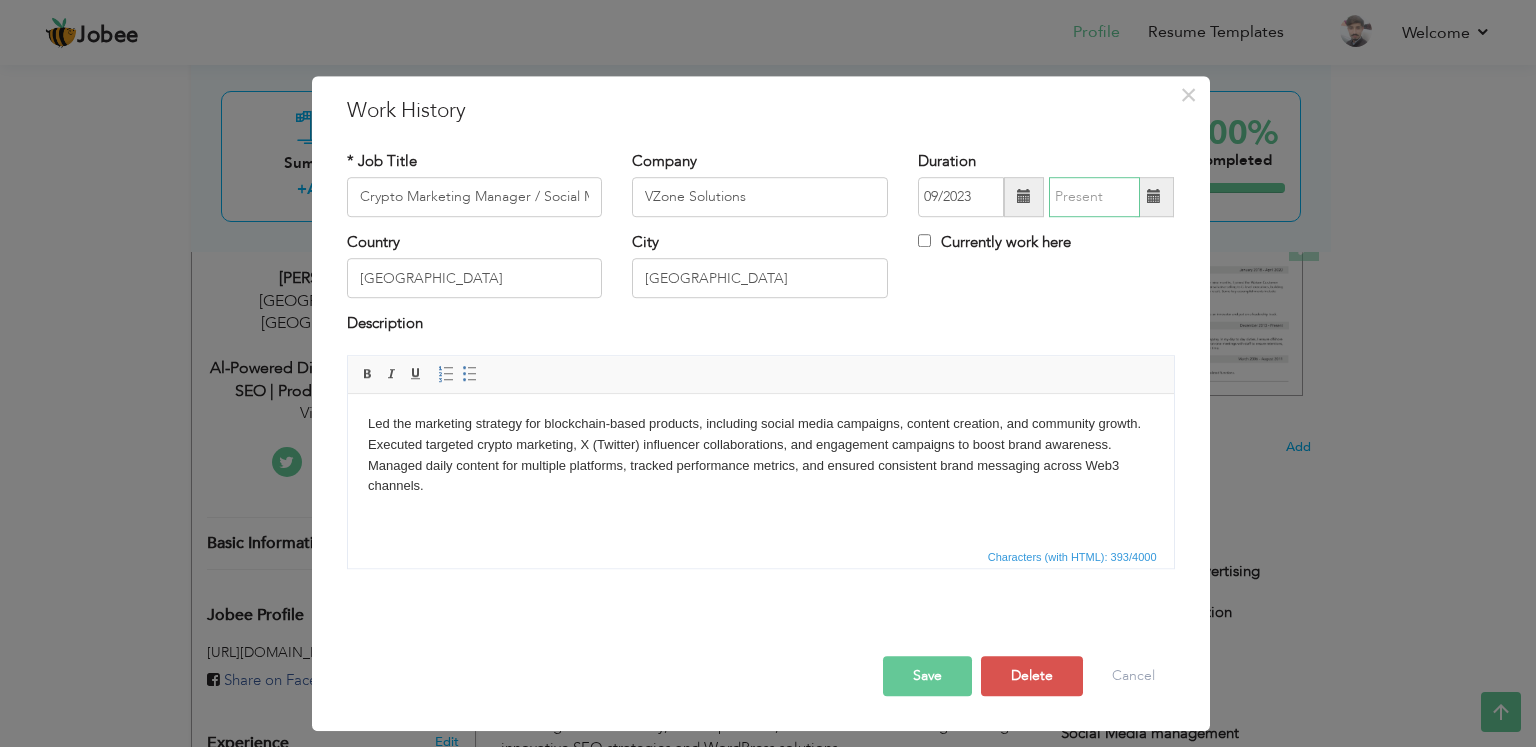 click at bounding box center [1094, 197] 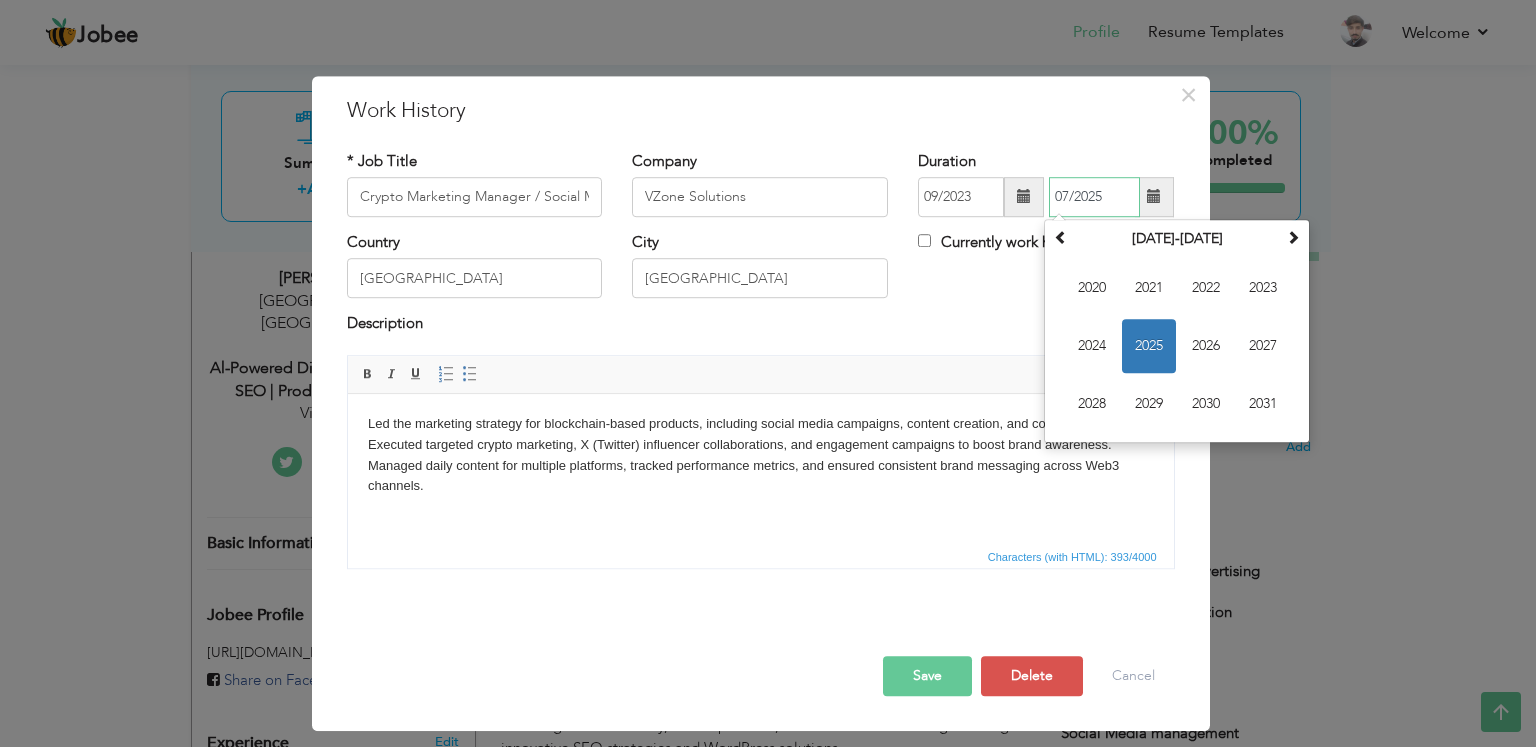 click on "2025" at bounding box center [1149, 346] 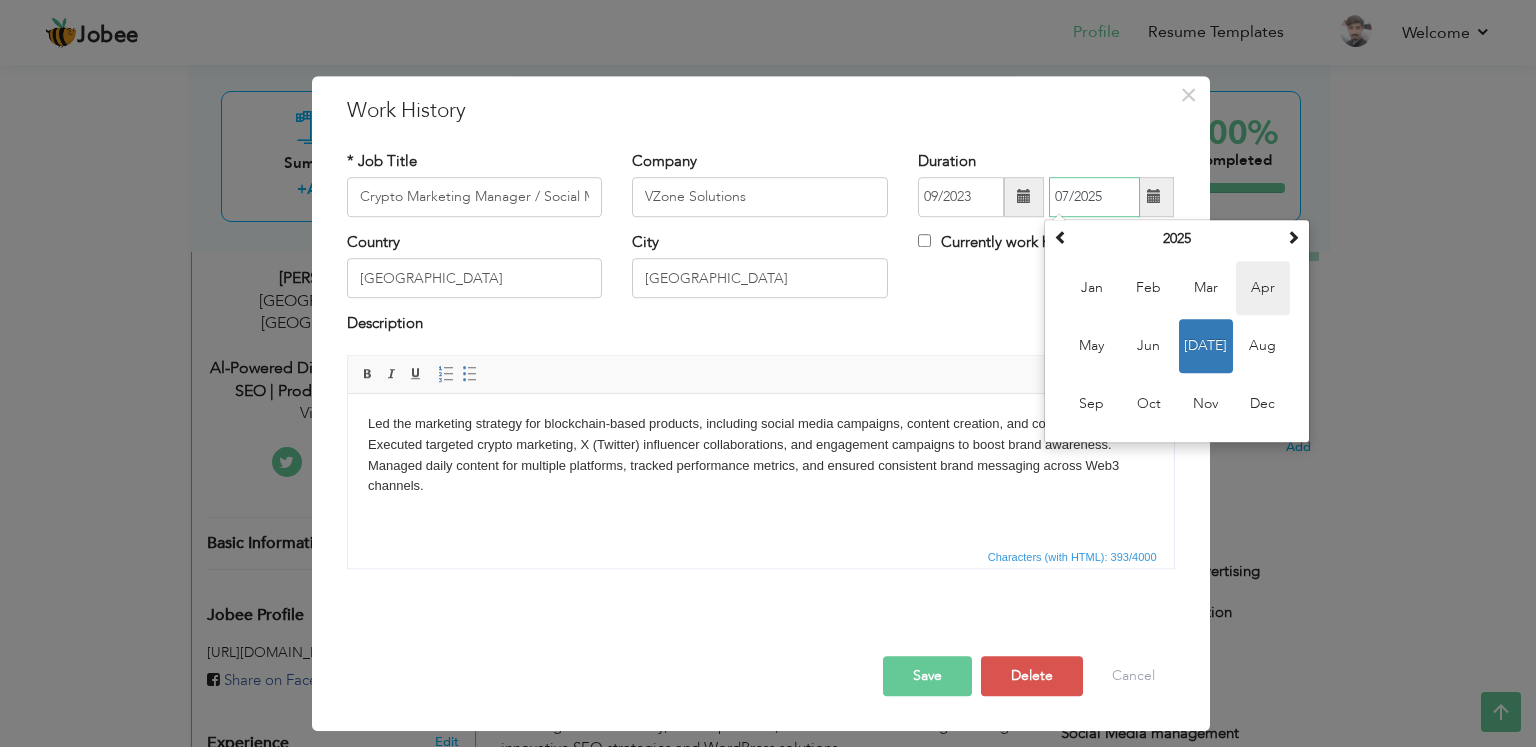 click on "Apr" at bounding box center [1263, 288] 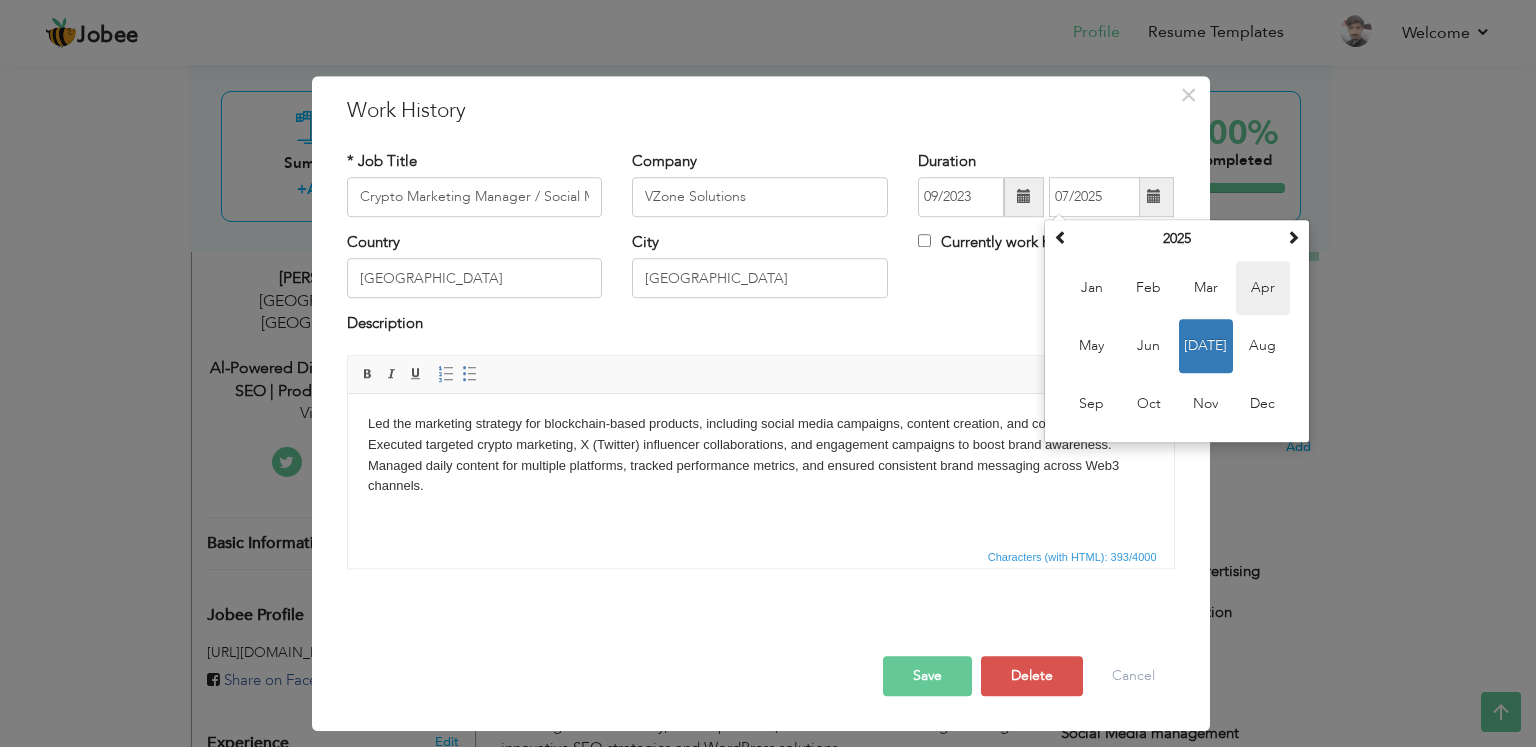 type on "04/2025" 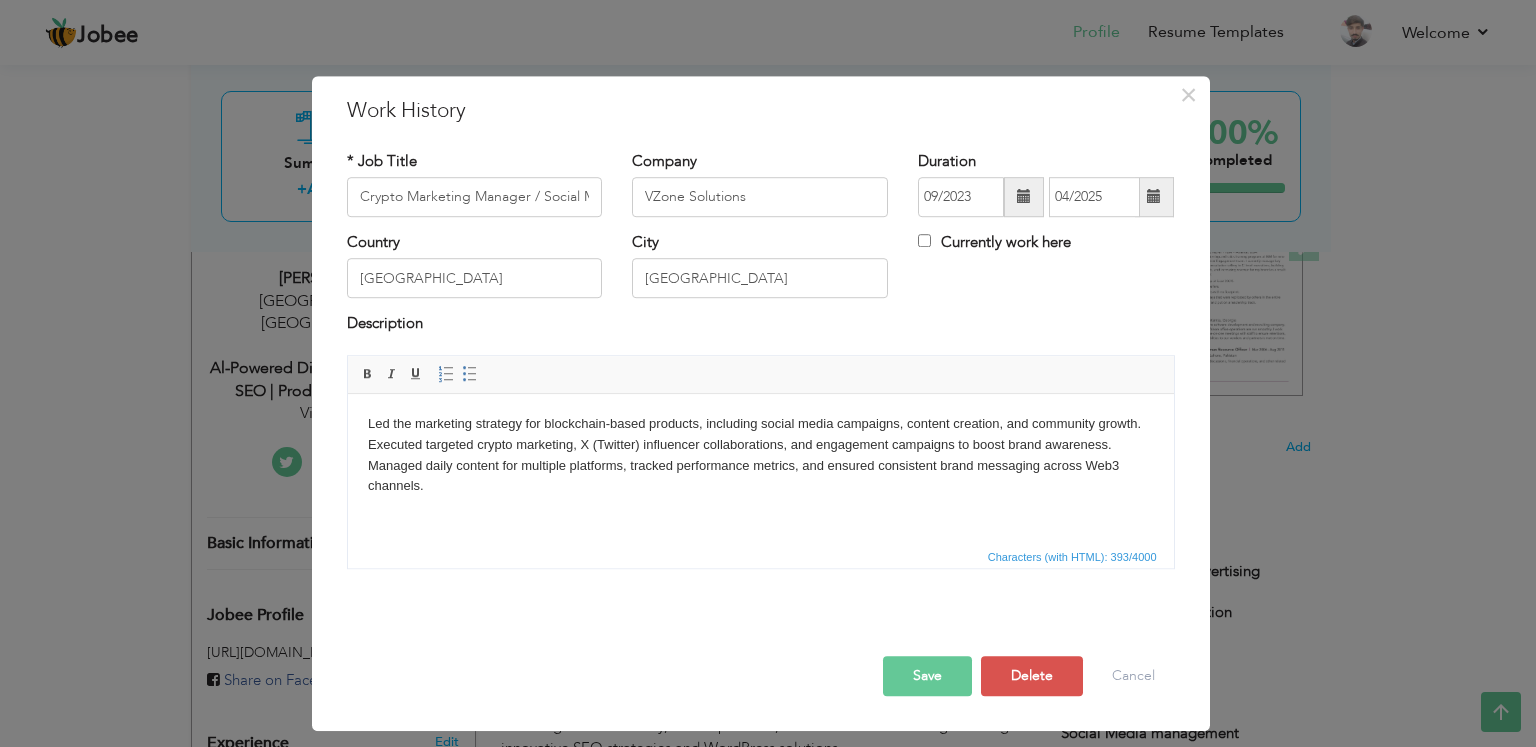 click on "Save" at bounding box center [927, 676] 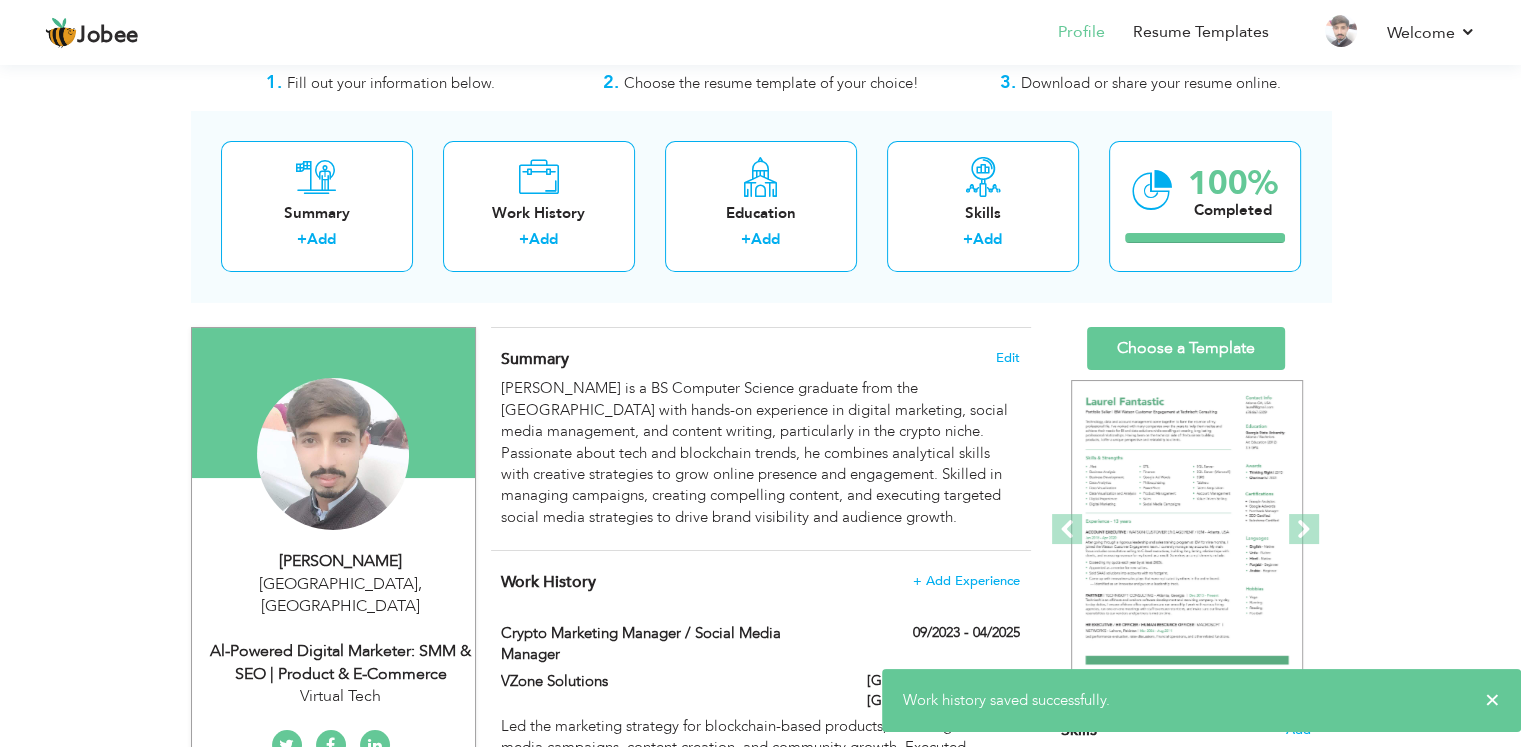 scroll, scrollTop: 0, scrollLeft: 0, axis: both 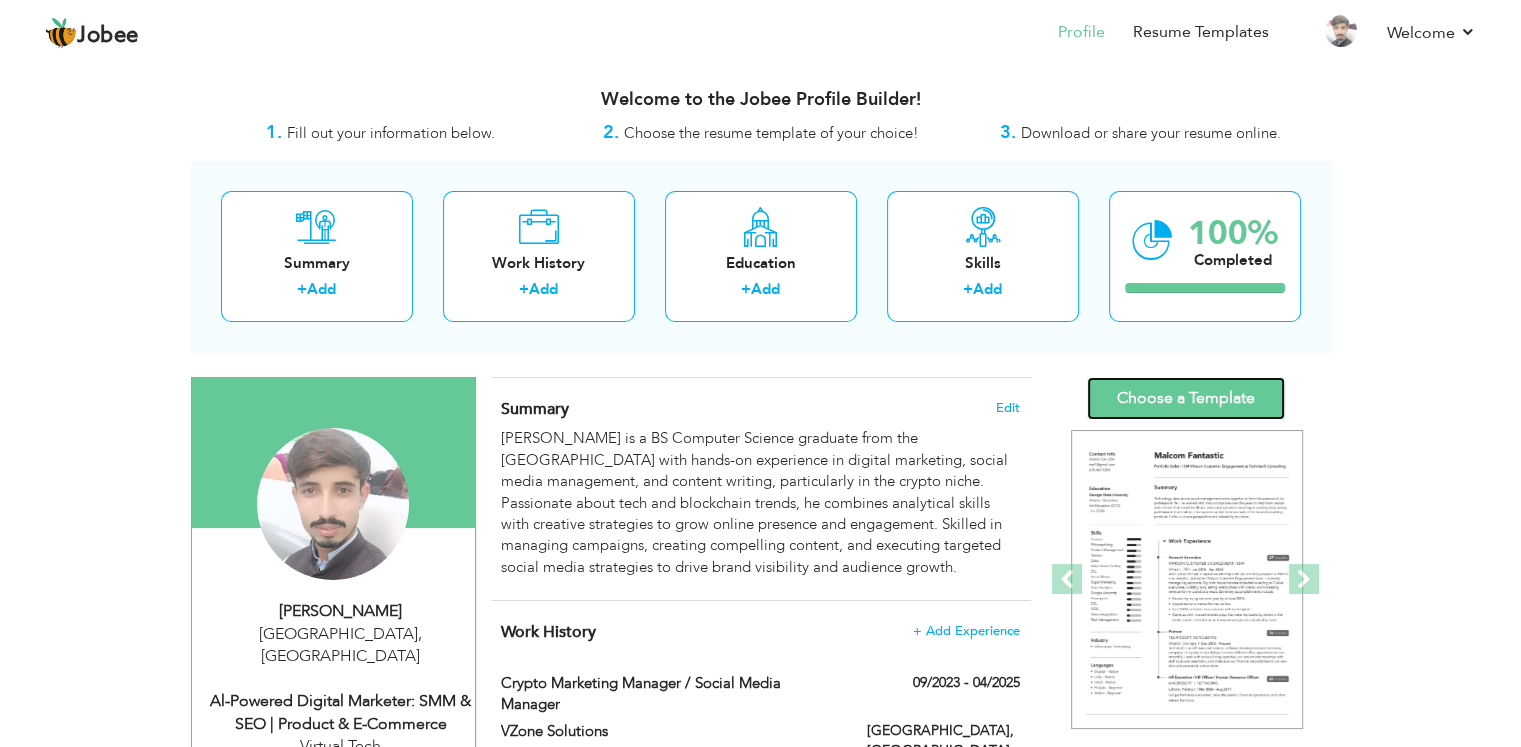 click on "Choose a Template" at bounding box center (1186, 398) 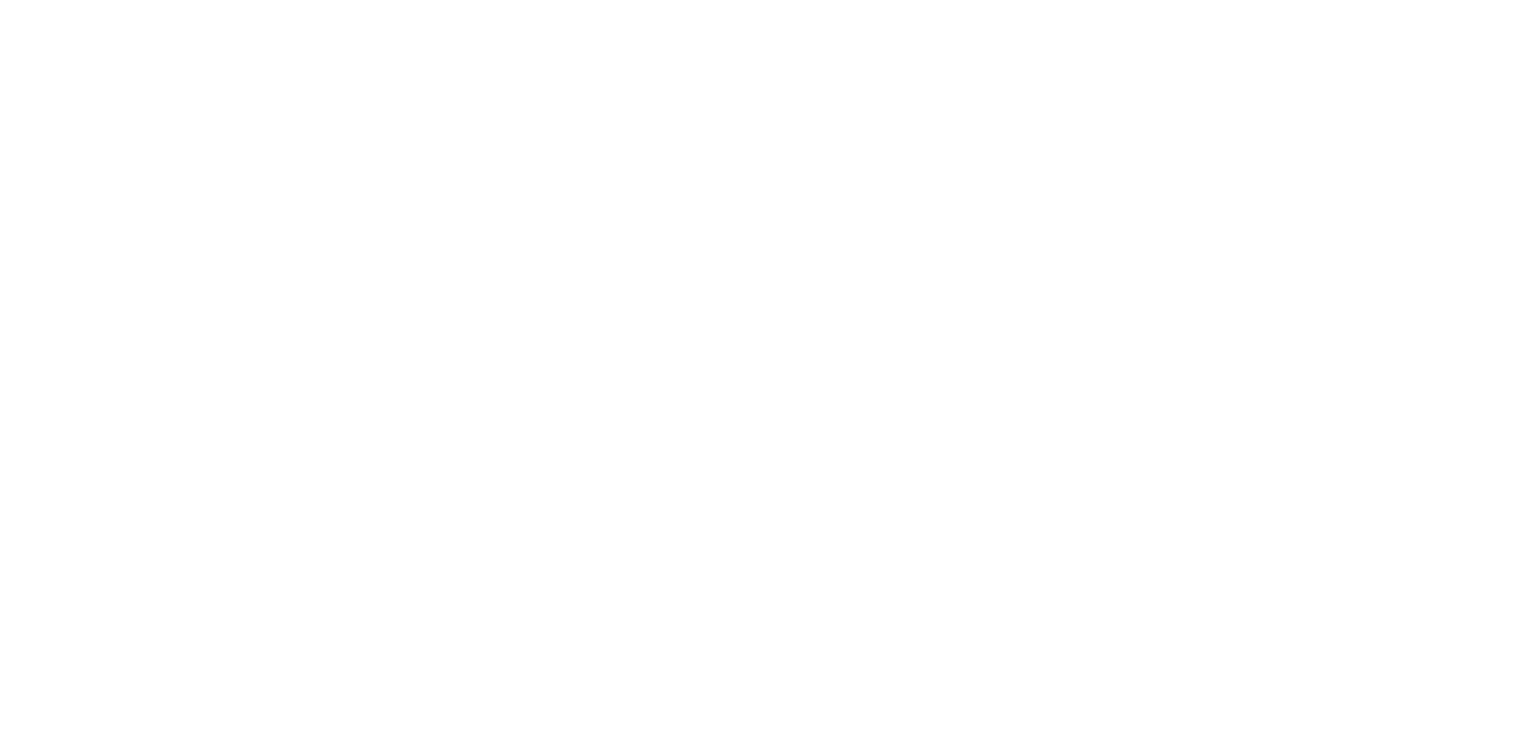 scroll, scrollTop: 0, scrollLeft: 0, axis: both 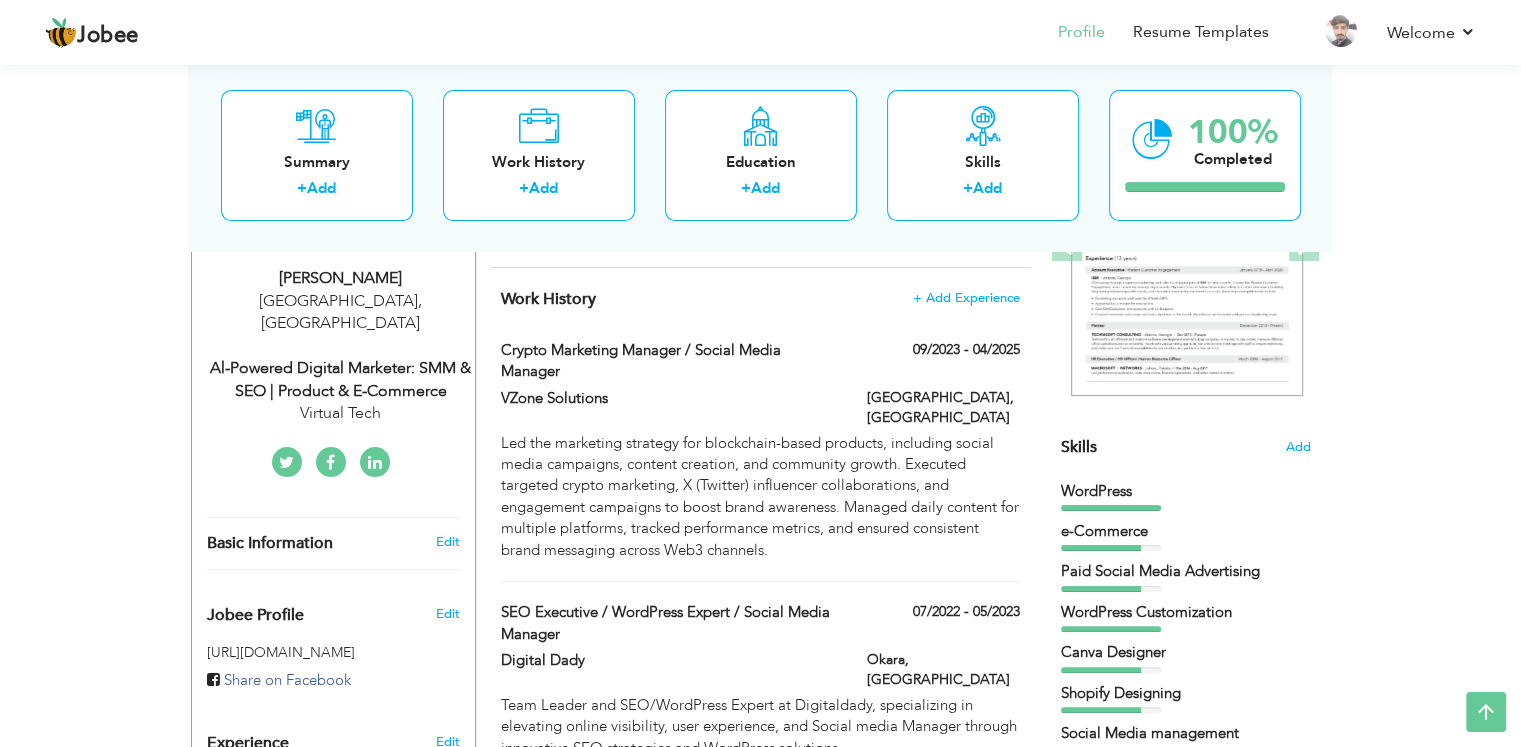 click on "Al-Powered Digital Marketer: SMM & SEO | Product & e-Commerce" at bounding box center (341, 380) 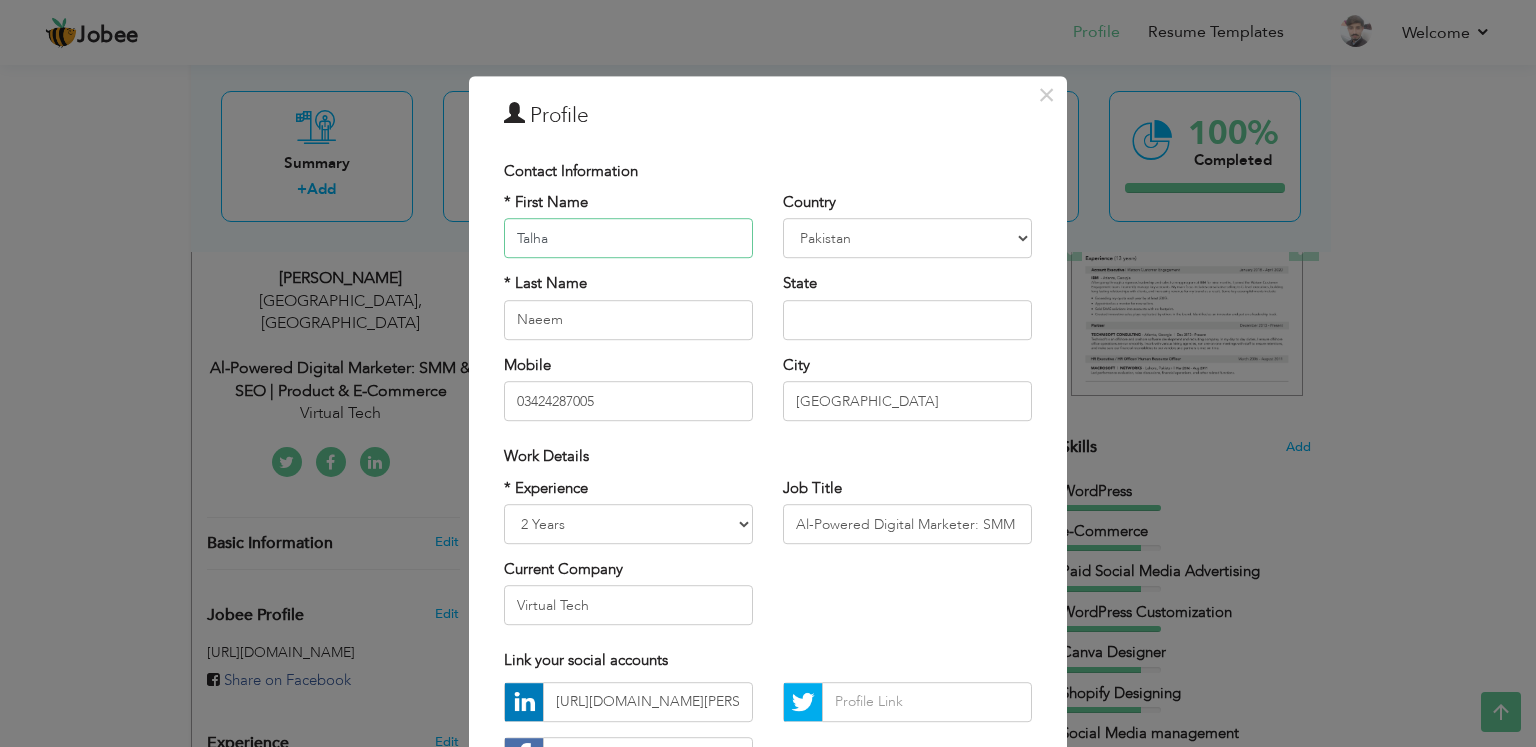 scroll, scrollTop: 165, scrollLeft: 0, axis: vertical 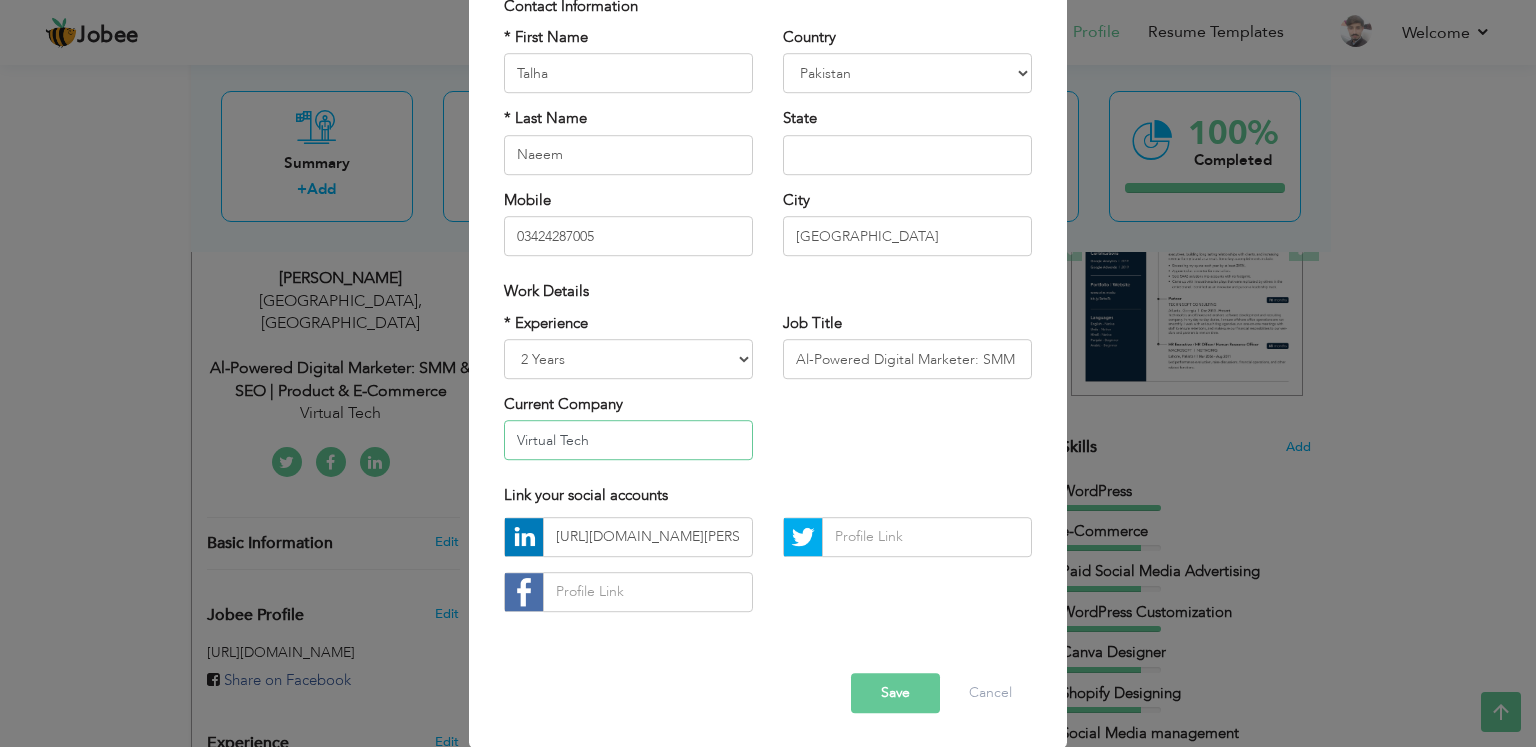 click on "Virtual Tech" at bounding box center (628, 441) 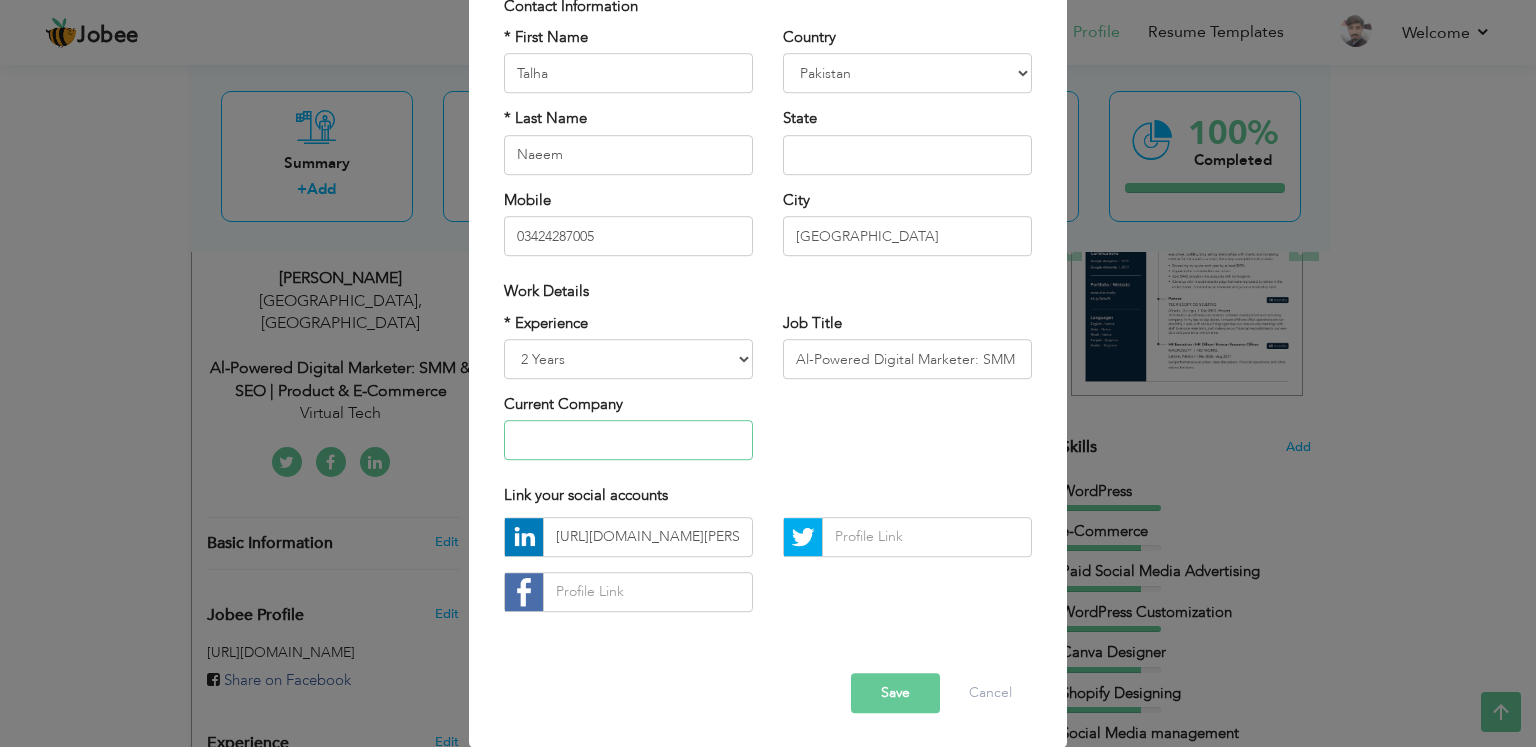type 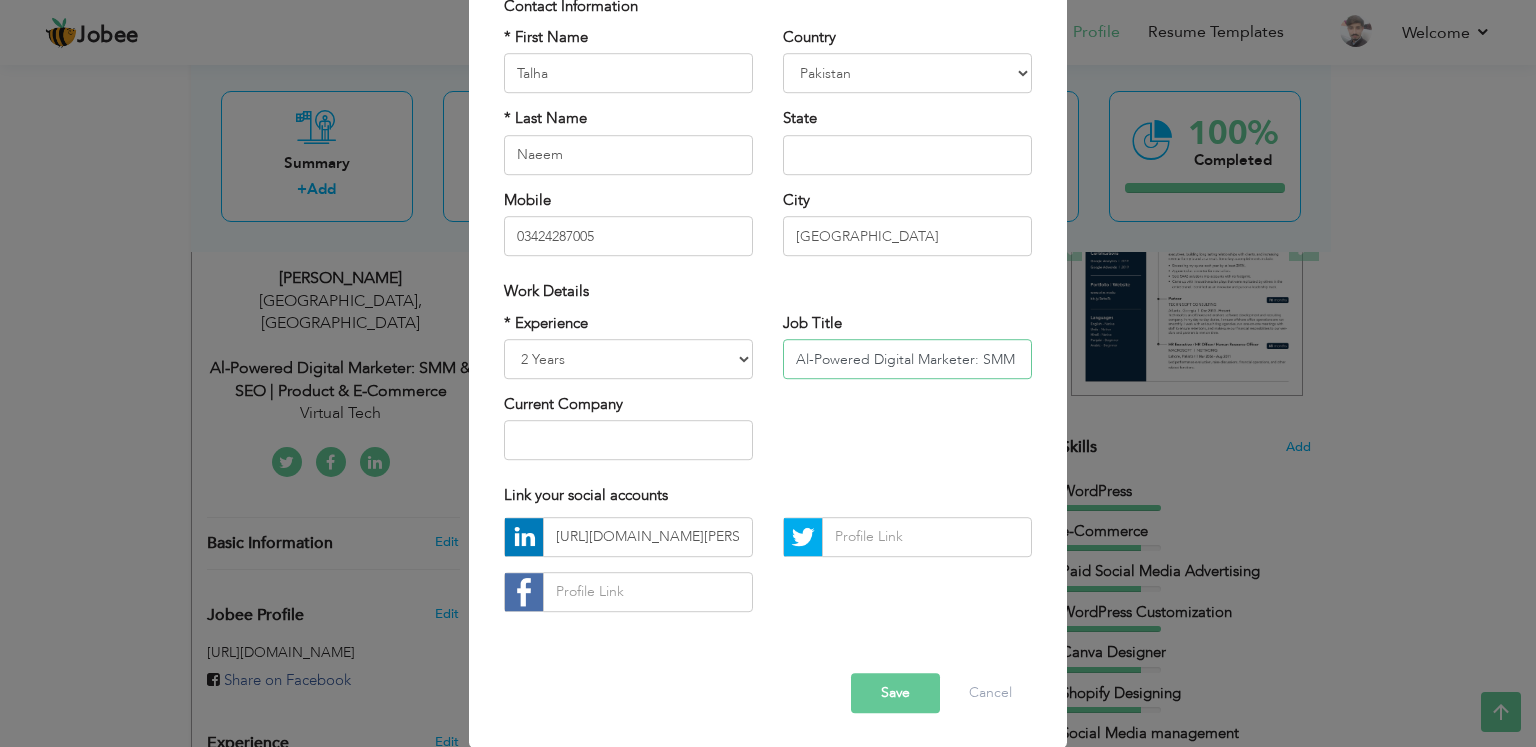 click on "Al-Powered Digital Marketer: SMM & SEO | Product & e-Commerce" at bounding box center [907, 359] 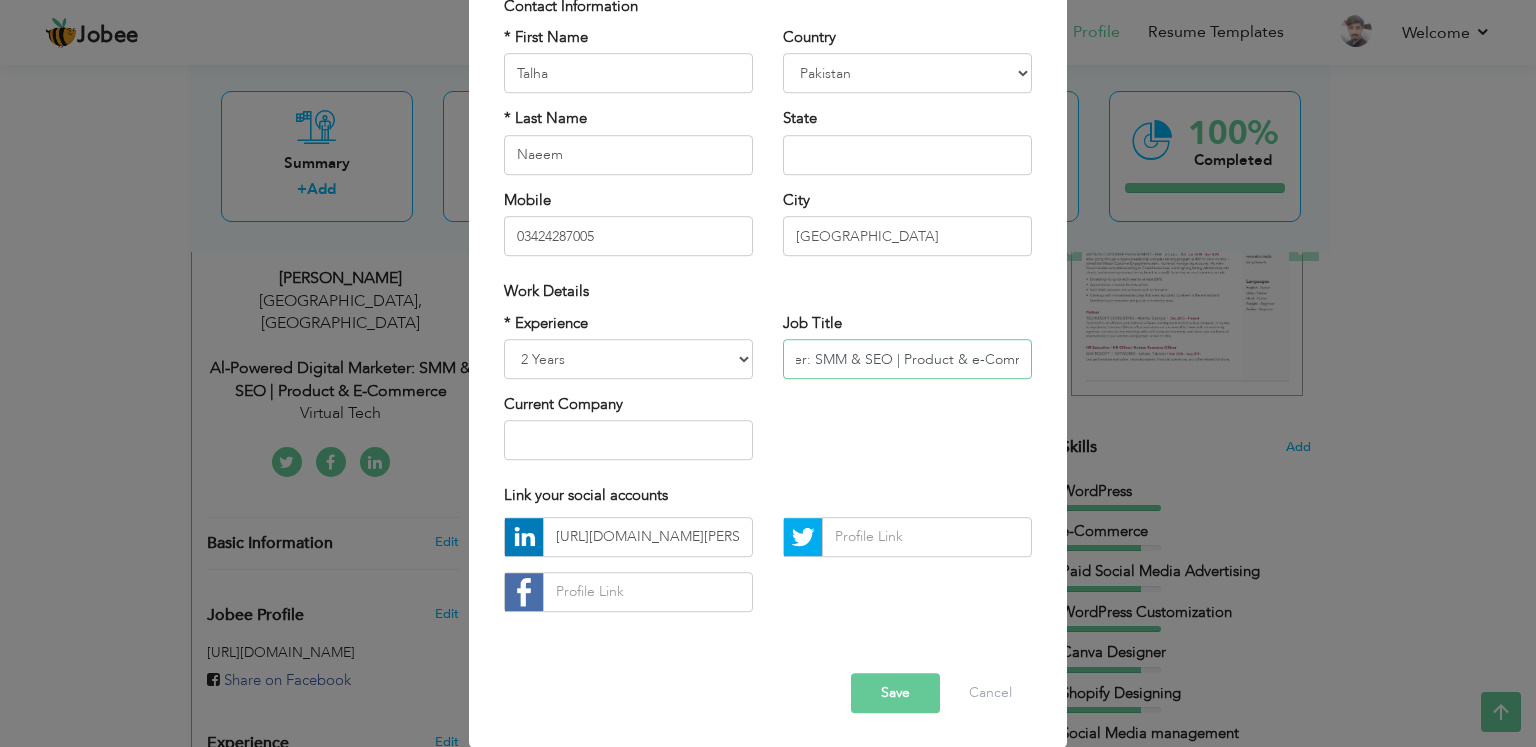 scroll, scrollTop: 0, scrollLeft: 194, axis: horizontal 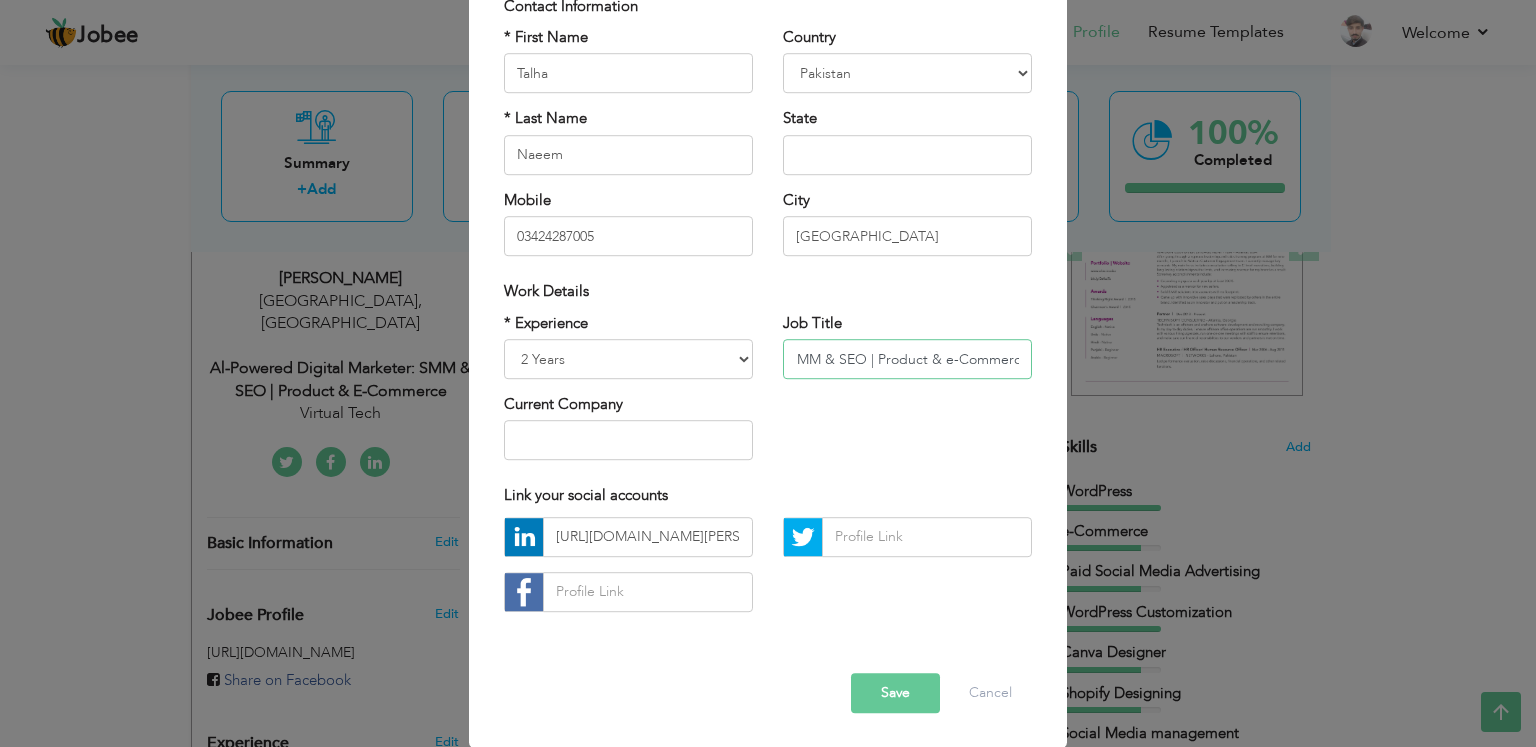drag, startPoint x: 866, startPoint y: 360, endPoint x: 1056, endPoint y: 360, distance: 190 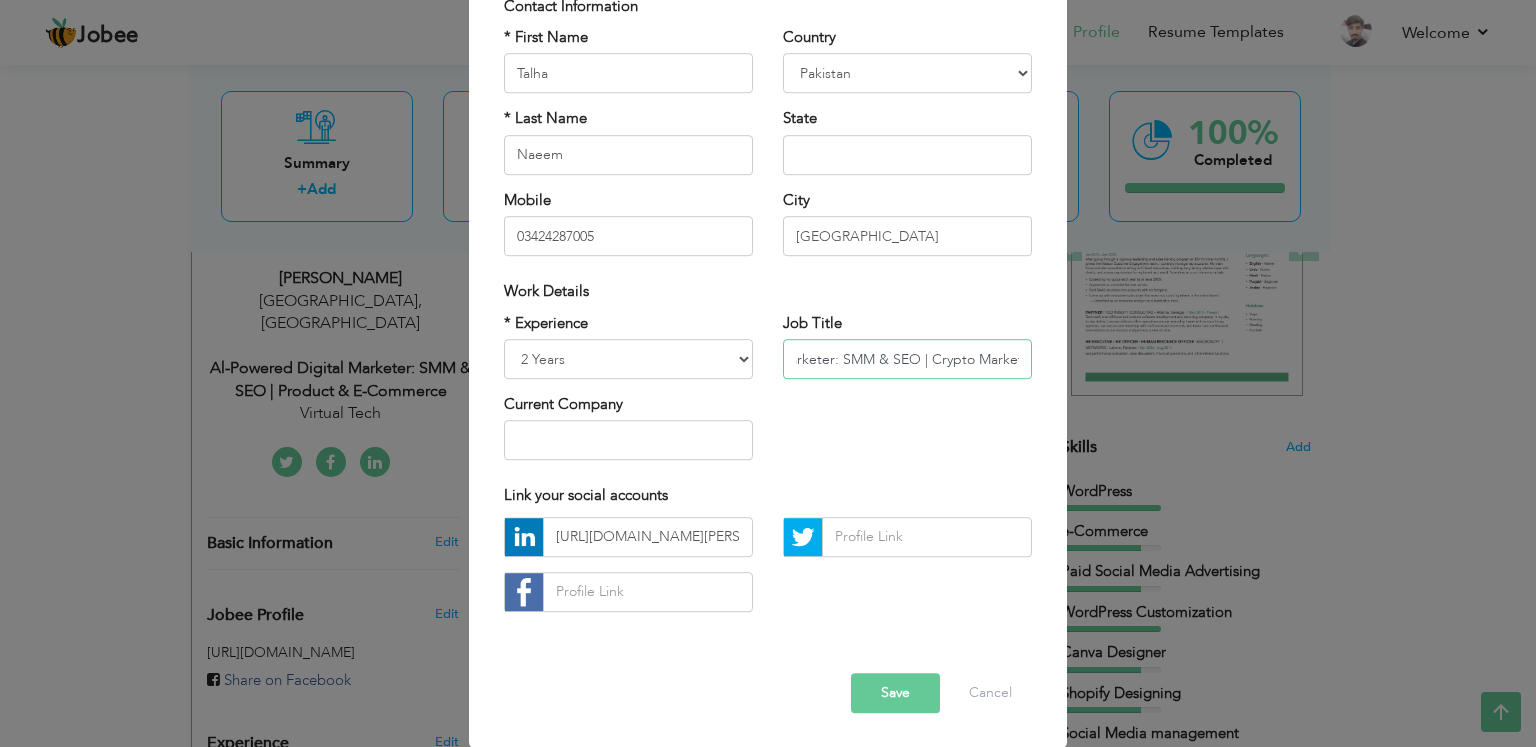 scroll, scrollTop: 0, scrollLeft: 157, axis: horizontal 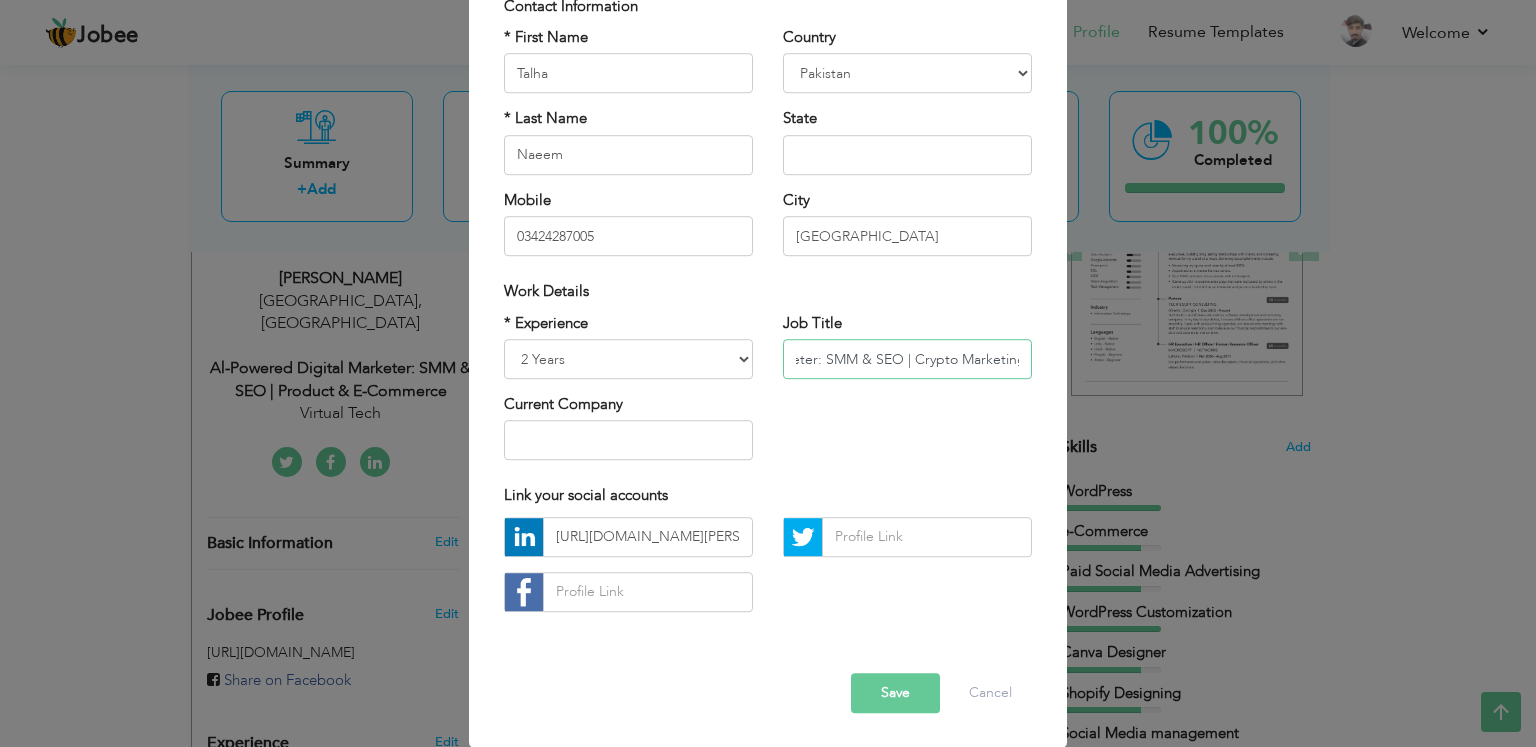 type on "Al-Powered Digital Marketer: SMM & SEO | Crypto Marketing" 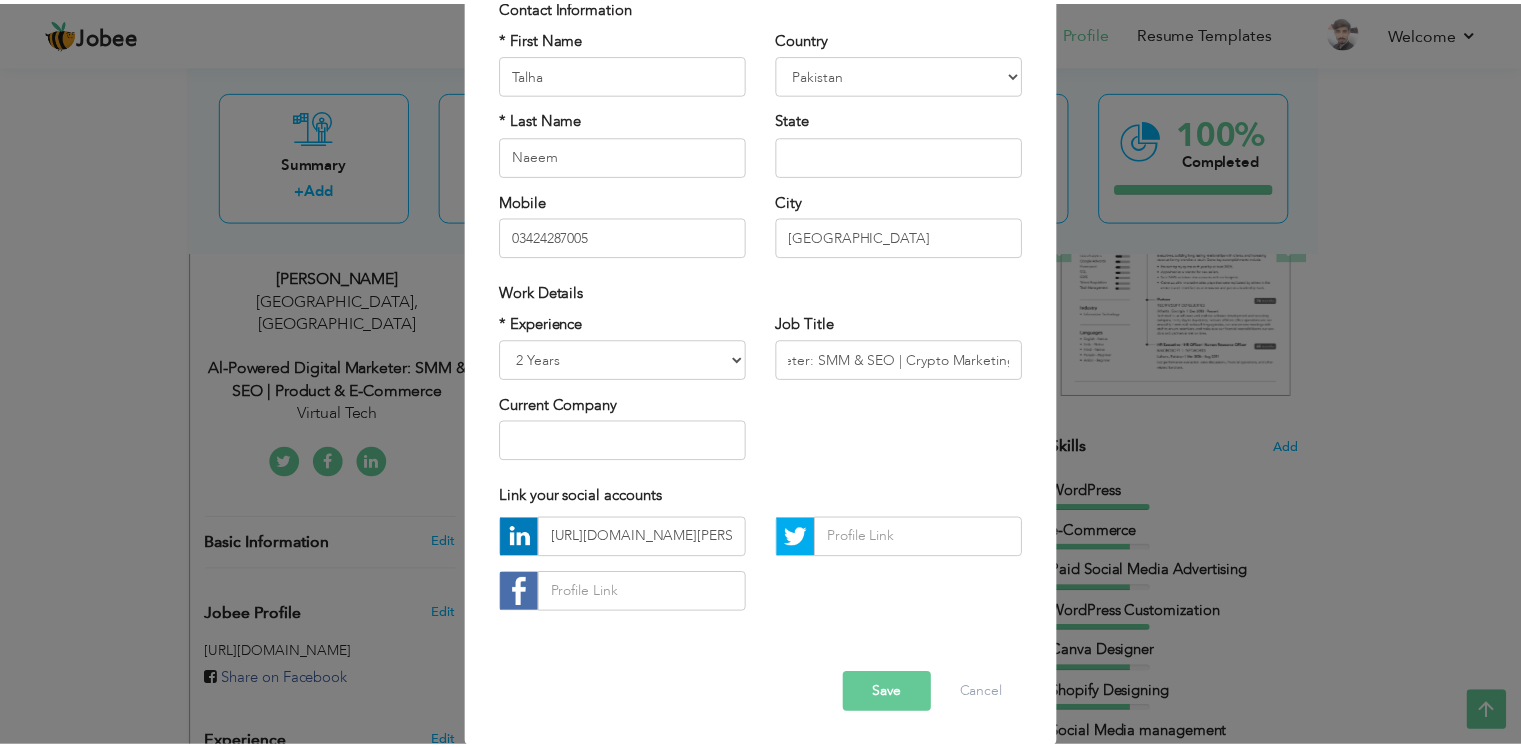 scroll, scrollTop: 0, scrollLeft: 0, axis: both 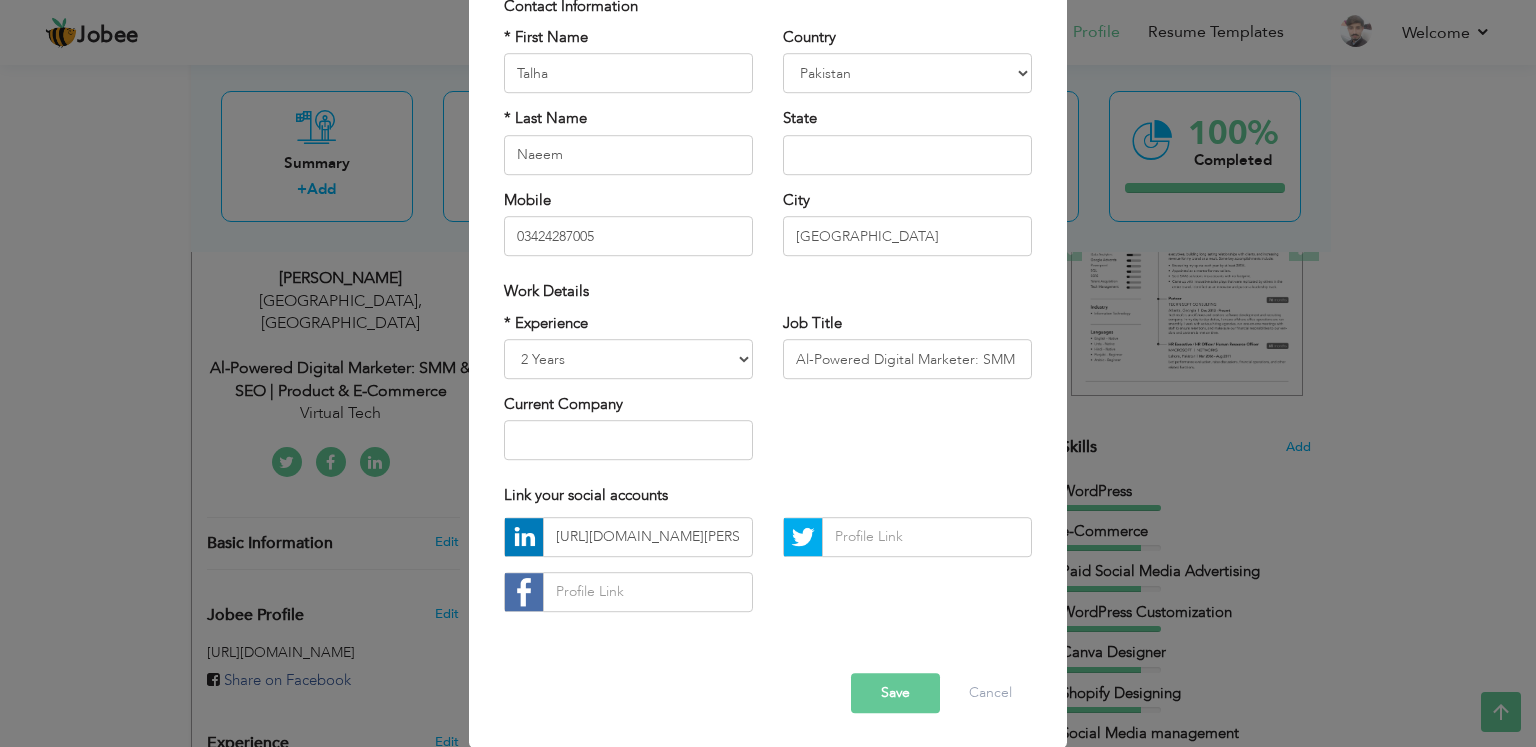 click on "Save" at bounding box center (895, 693) 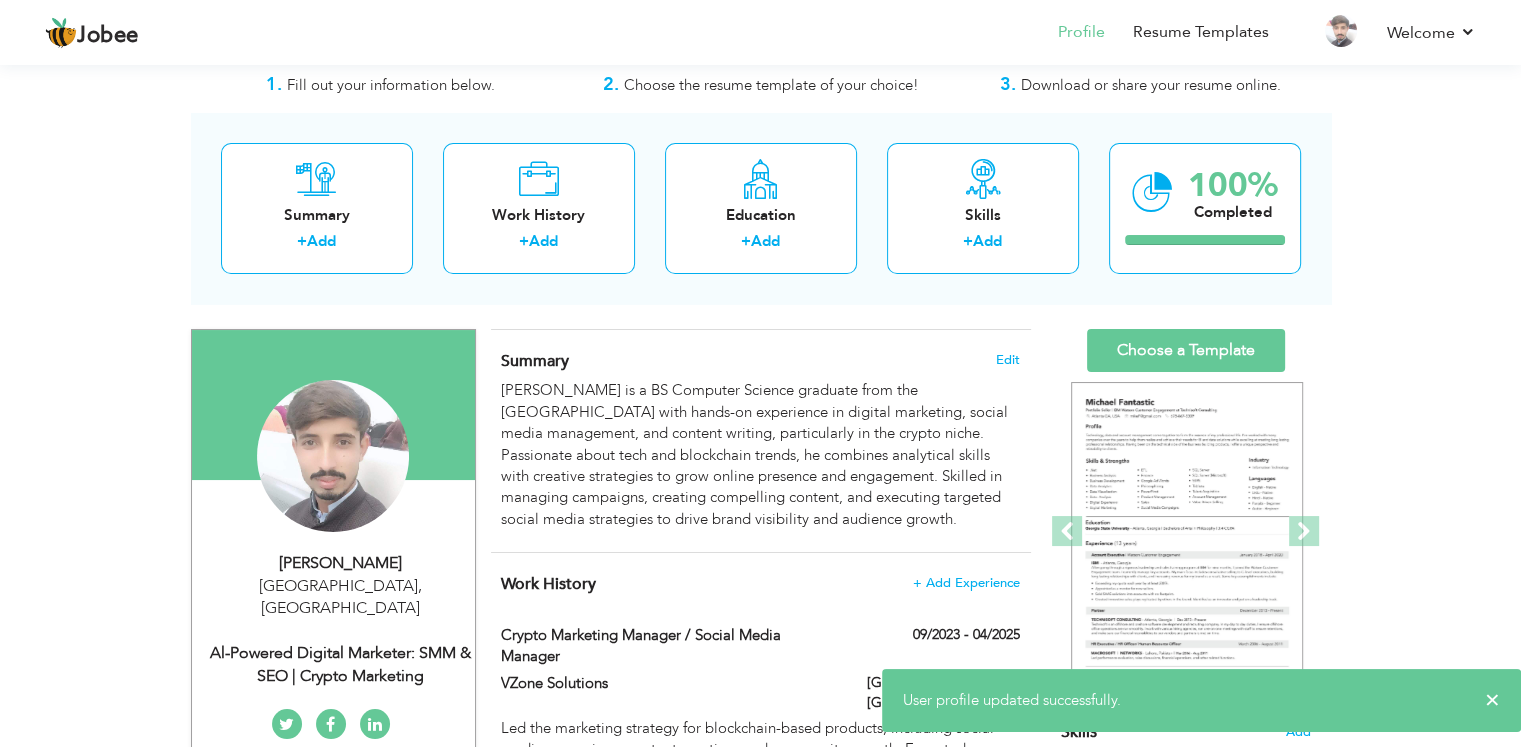 scroll, scrollTop: 0, scrollLeft: 0, axis: both 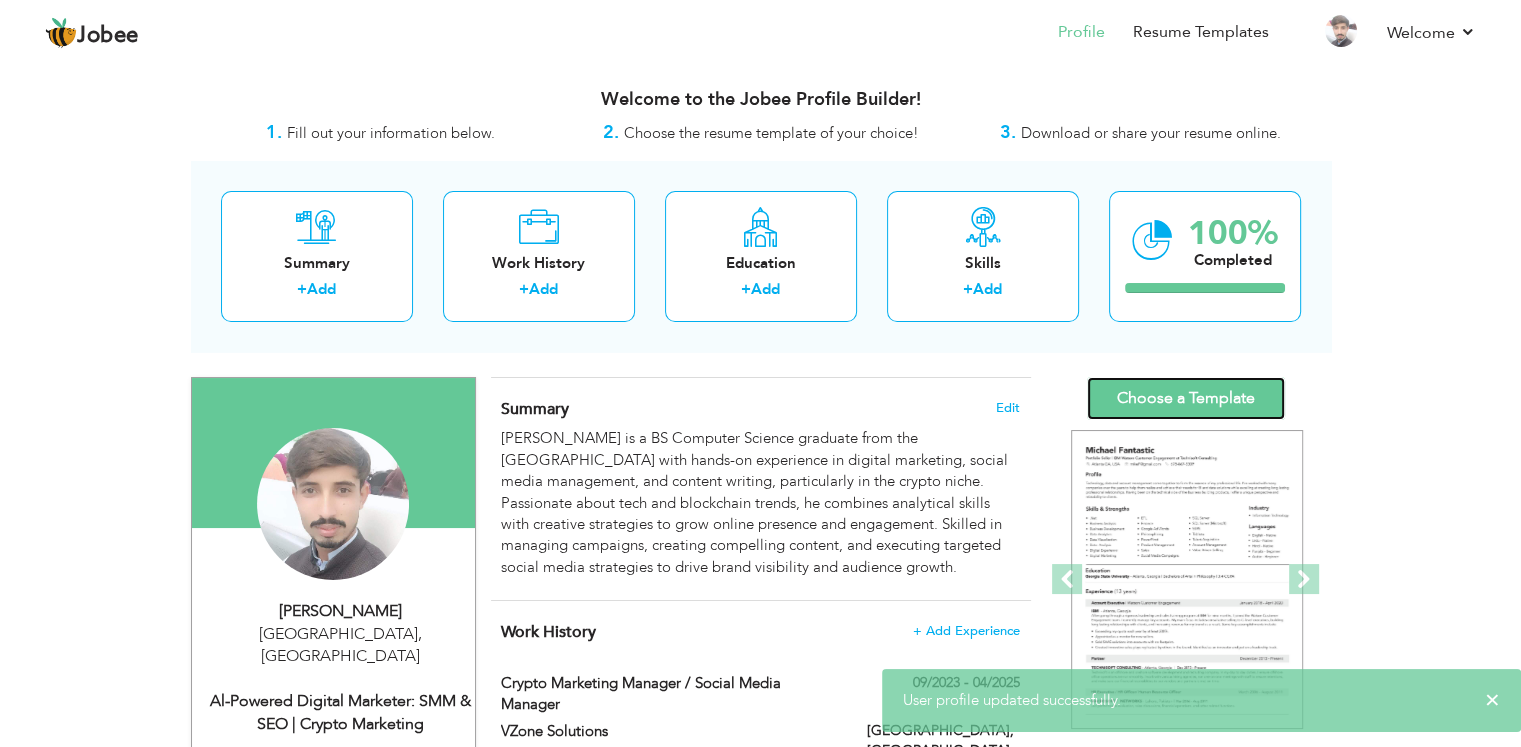 click on "Choose a Template" at bounding box center (1186, 398) 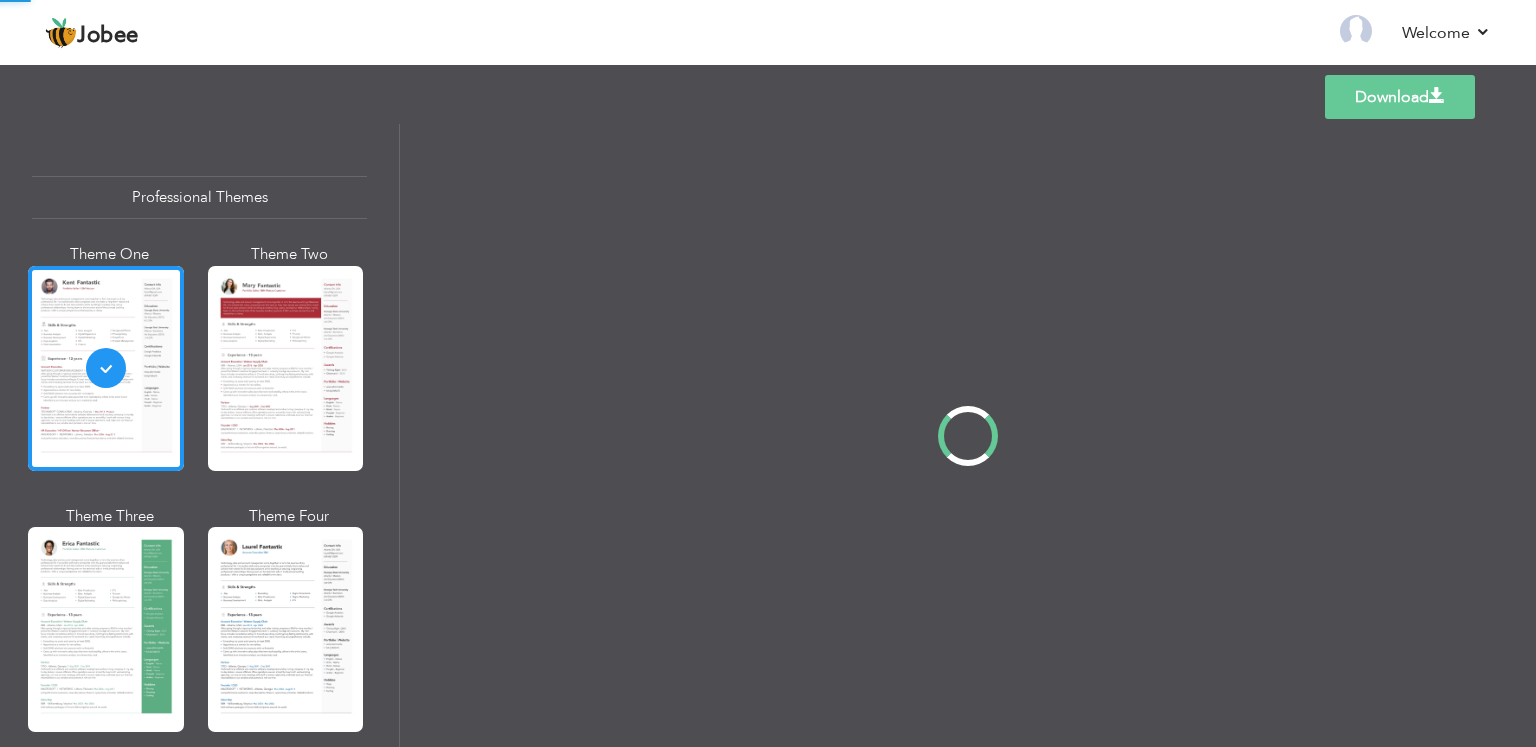 scroll, scrollTop: 0, scrollLeft: 0, axis: both 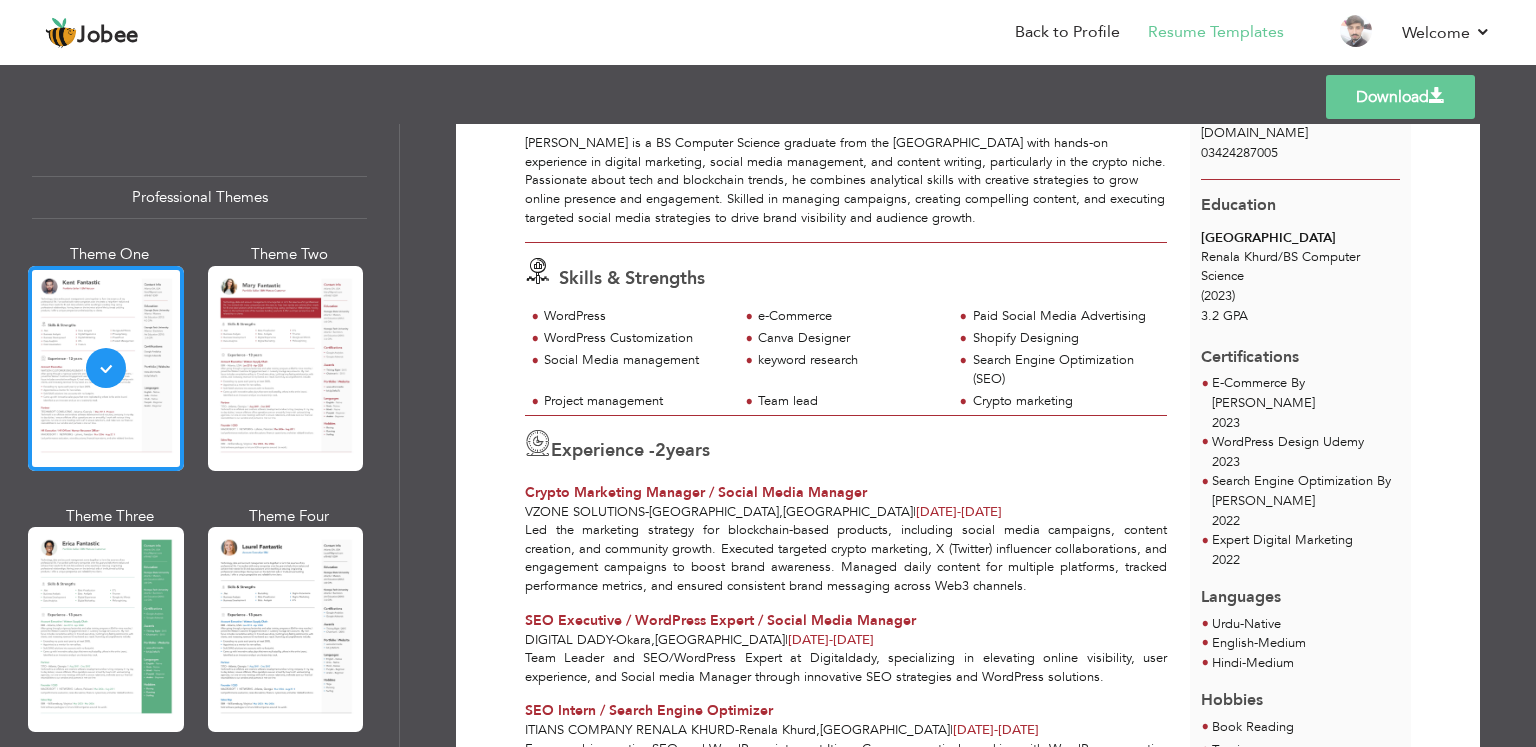 click on "Download" at bounding box center [1400, 97] 